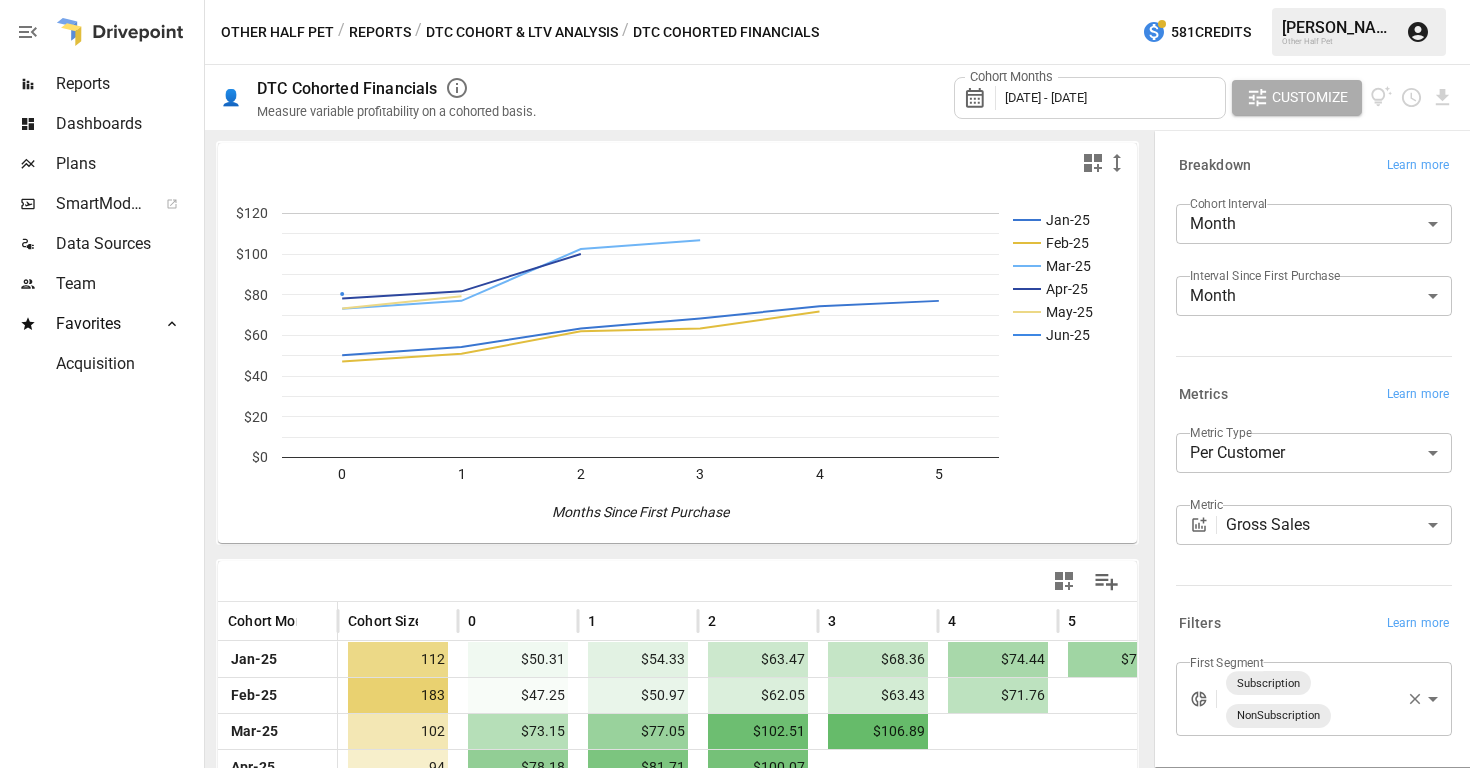 scroll, scrollTop: 0, scrollLeft: 0, axis: both 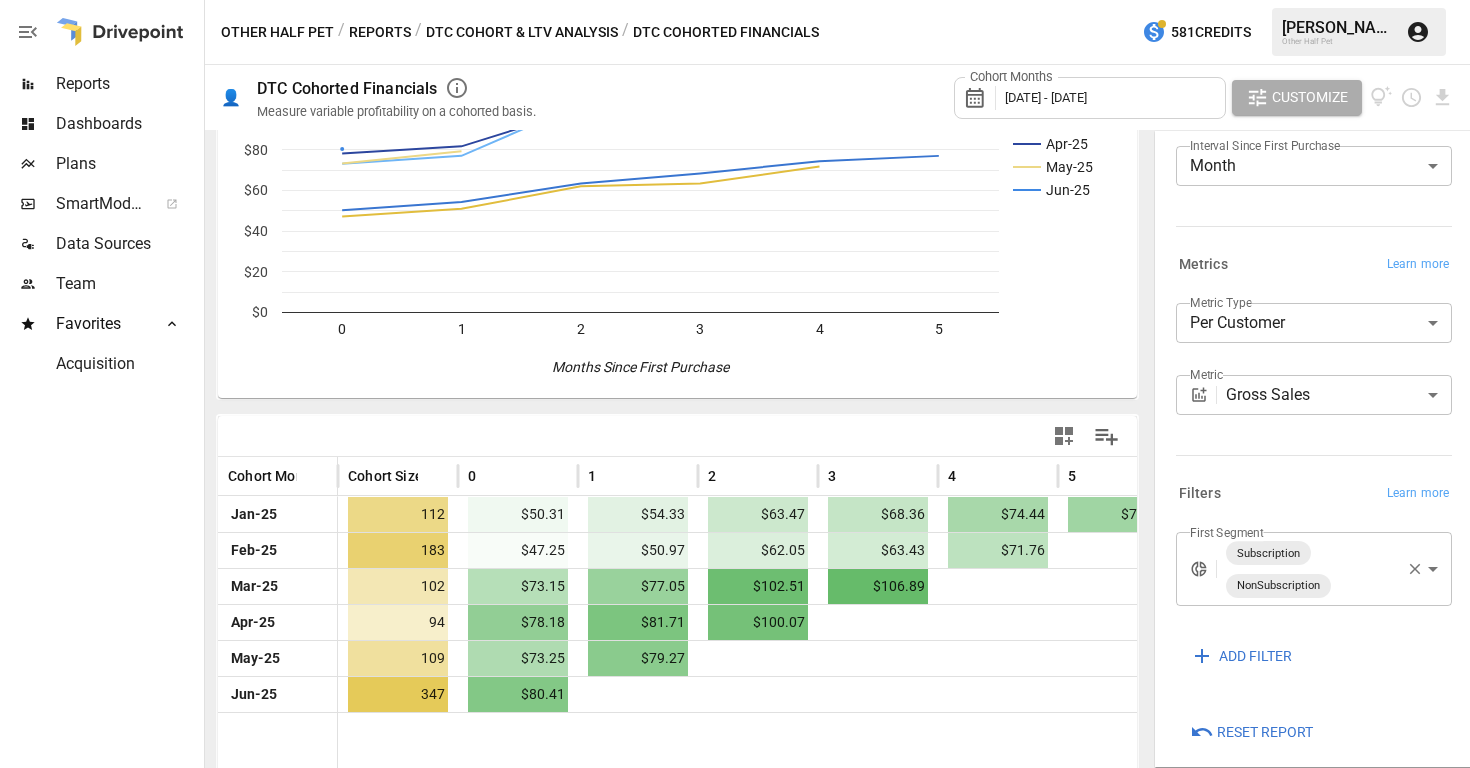 click on "Reports" at bounding box center [380, 32] 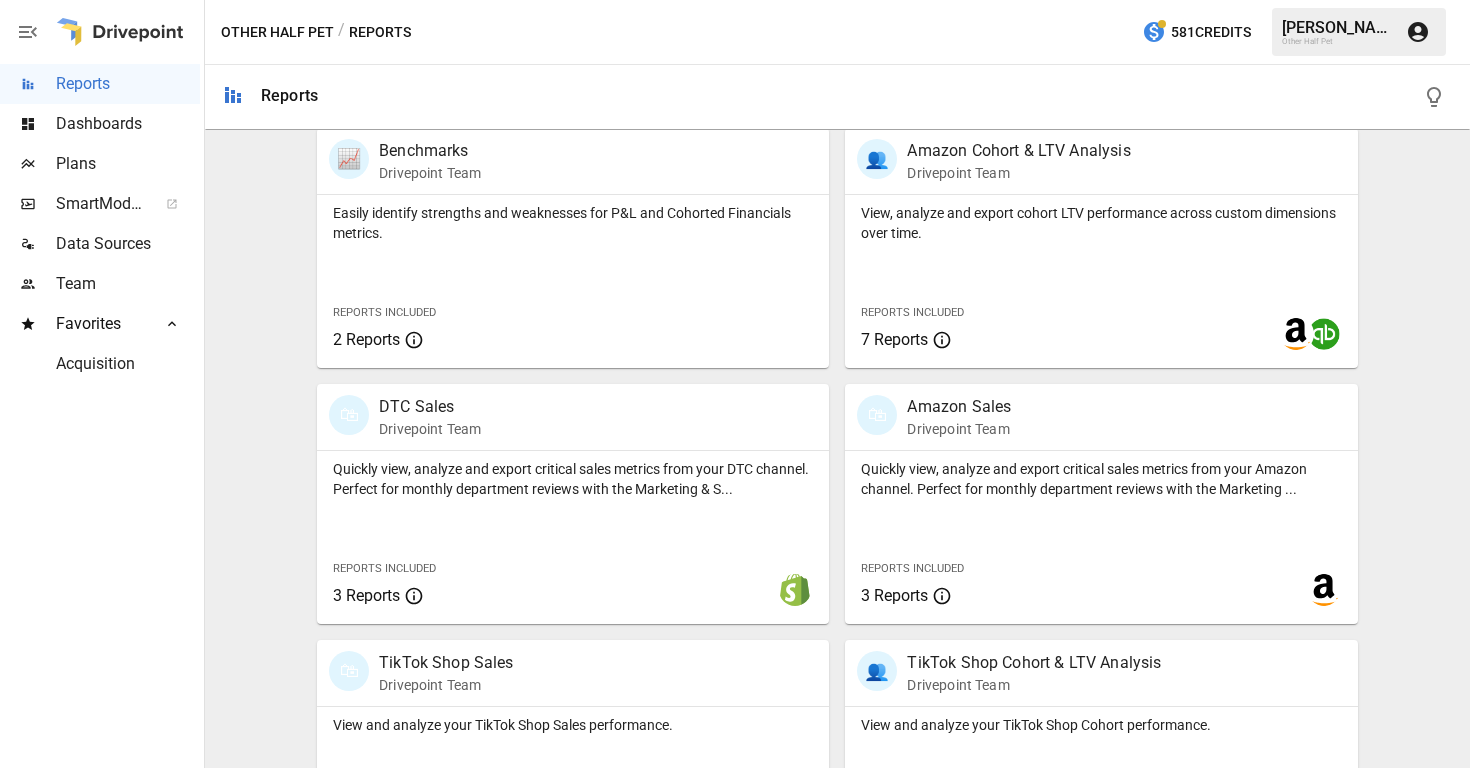 scroll, scrollTop: 924, scrollLeft: 0, axis: vertical 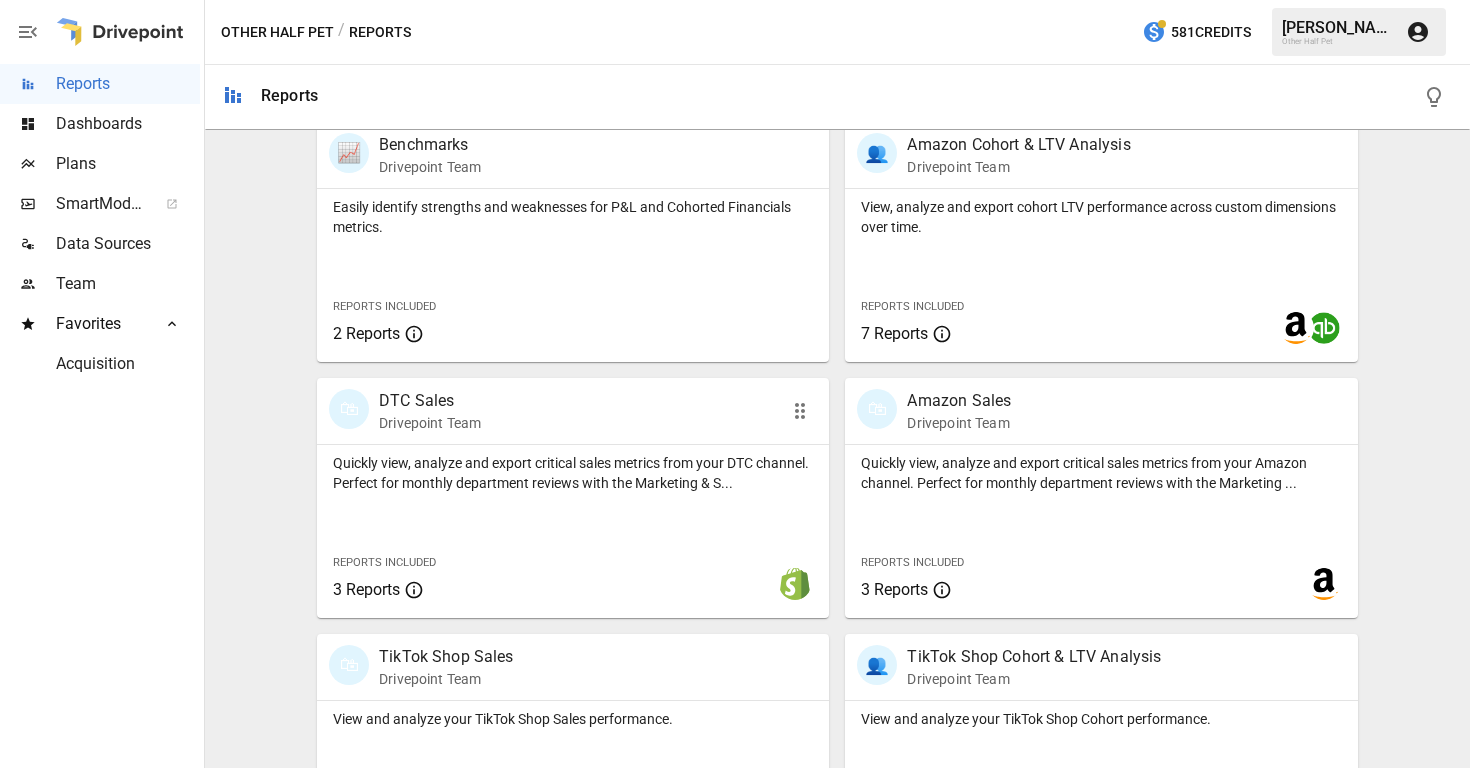 click on "Quickly view, analyze and export critical sales metrics from your DTC channel. Perfect for monthly department reviews with the Marketing & S..." at bounding box center (573, 473) 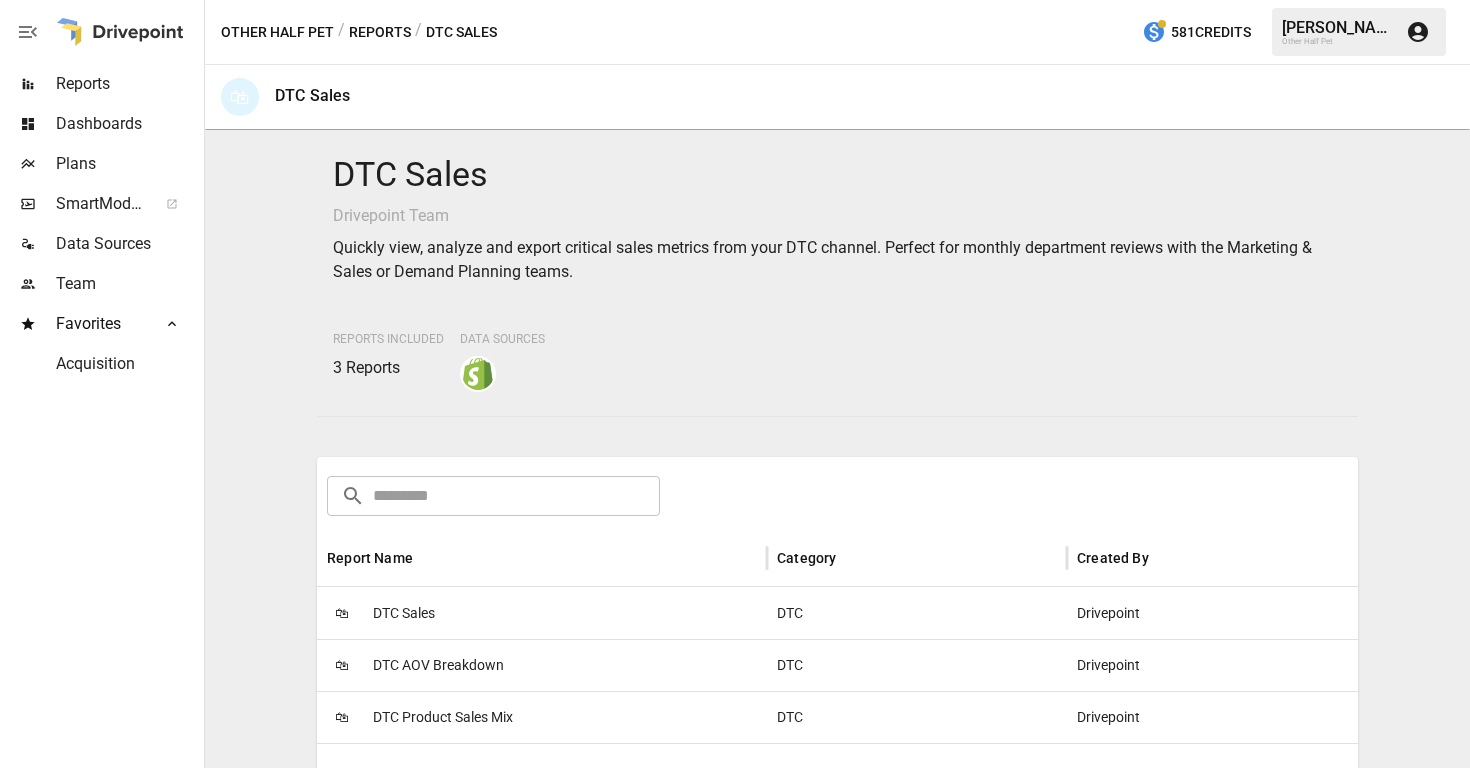 click on "DTC Sales" at bounding box center [404, 613] 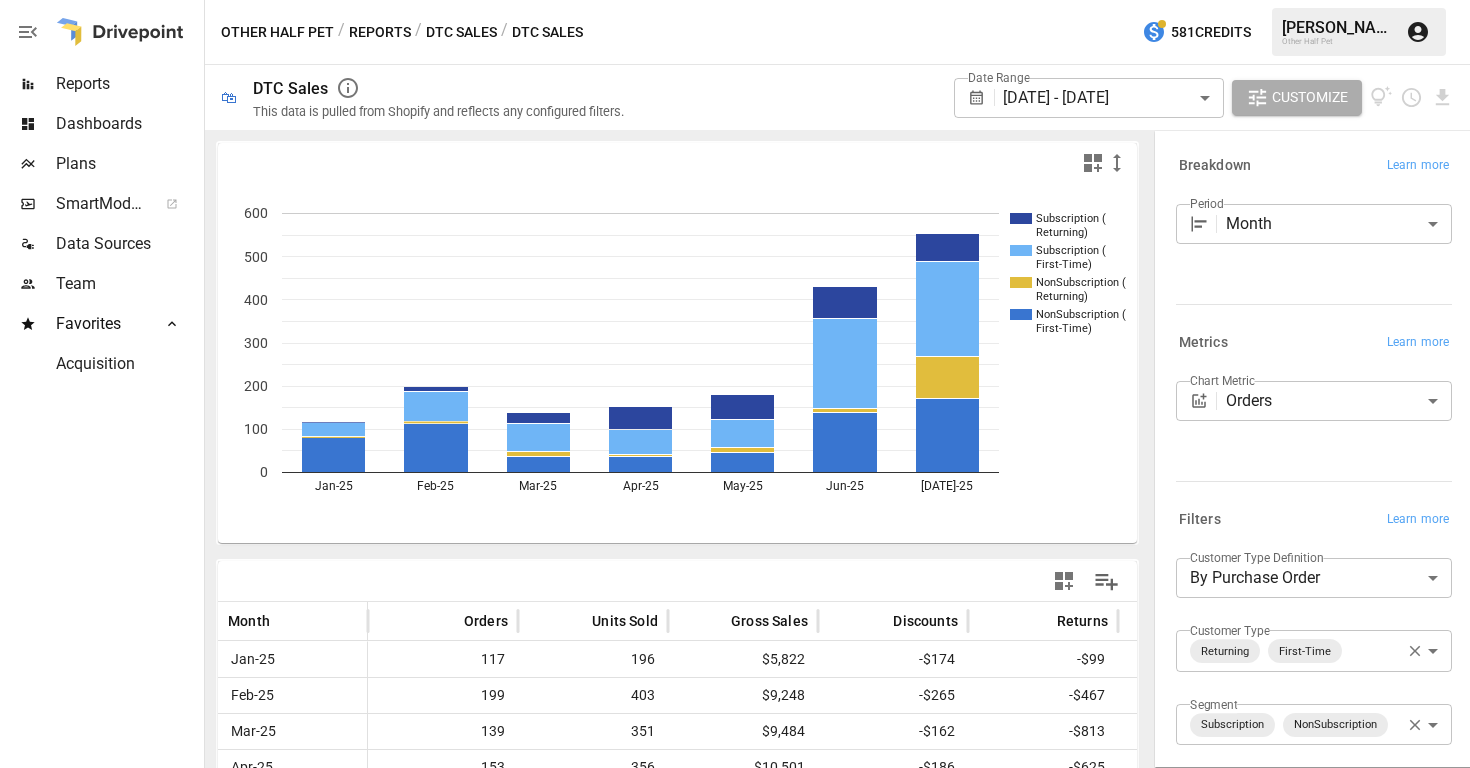 click on "Reports Dashboards Plans SmartModel ™ Data Sources Team Favorites Acquisition Other Half Pet / Reports / DTC Sales / DTC Sales 581  Credits [PERSON_NAME] Other Half Pet 🛍 DTC Sales This data is pulled from Shopify and reflects any configured filters. Date Range [DATE] - [DATE] ****** ​ Customize Subscription ( Returning) Subscription ( First-Time) NonSubscription ( Returning) NonSubscription ( First-Time) Jan-25 Feb-25 Mar-25 Apr-25 May-25 Jun-25 [DATE]-25 0 100 200 300 400 500 600 NonSubscription ( Month Orders Units Sold Gross Sales Discounts Returns Net Sales Shipping Jan-25 117 196 $5,822 -$174 -$99 $5,549 $375 Feb-25 199 403 $9,248 -$265 -$467 $8,516 $536 Mar-25 139 351 $9,484 -$162 -$813 $8,509 $331 Apr-25 153 356 $10,501 -$186 -$625 $9,690 $291 May-25 180 403 $11,844 -$827 -$959 $10,059 $254 Jun-25 430 1,070 $32,808 -$4,738 -$2,050 $26,019 $112 [DATE]-25 553 1,553 $48,349 -$12,558 -$5,846 $29,945 $196 Breakdown Learn more Period Month ***** ​ Metrics Learn more Chart Metric Orders ****** ​ Filters" at bounding box center (735, 0) 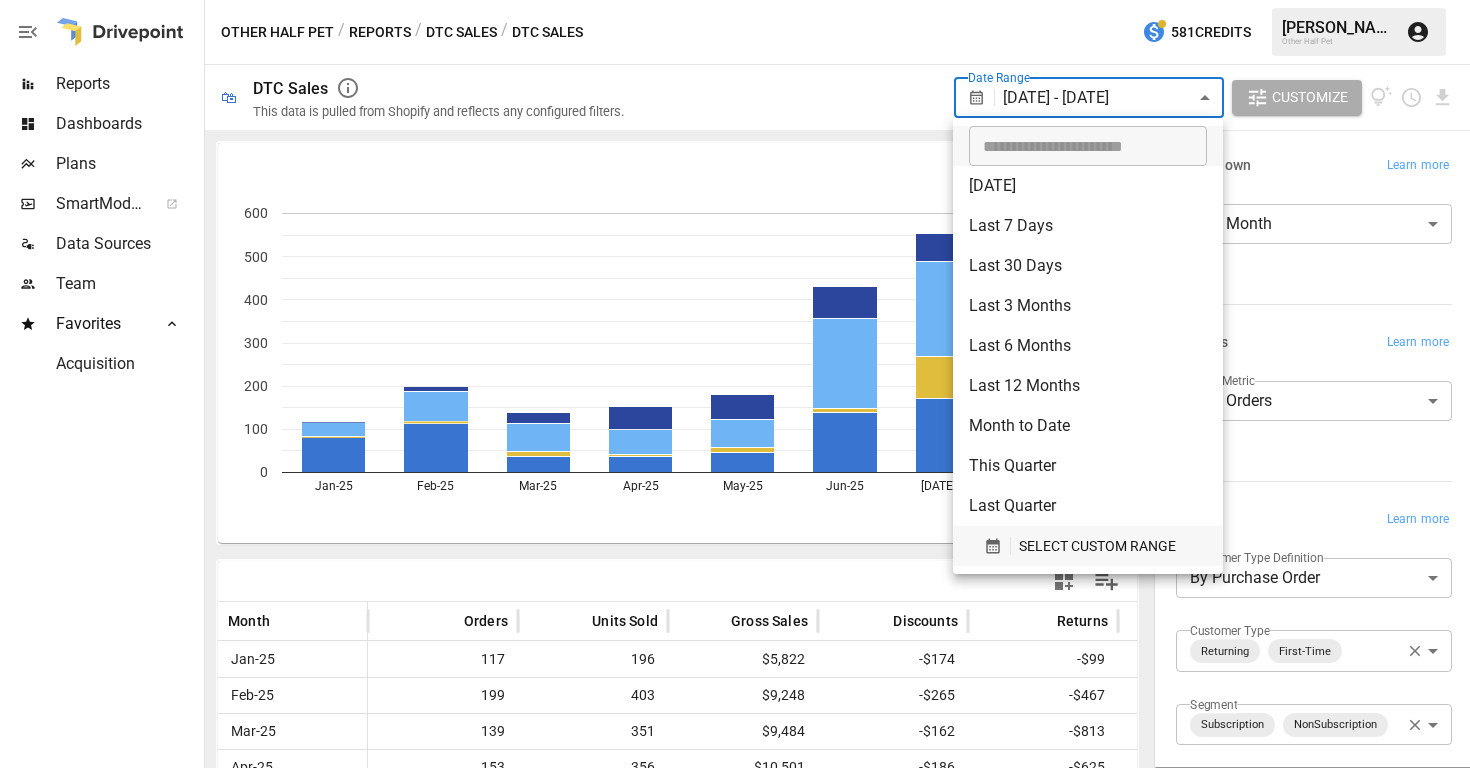click 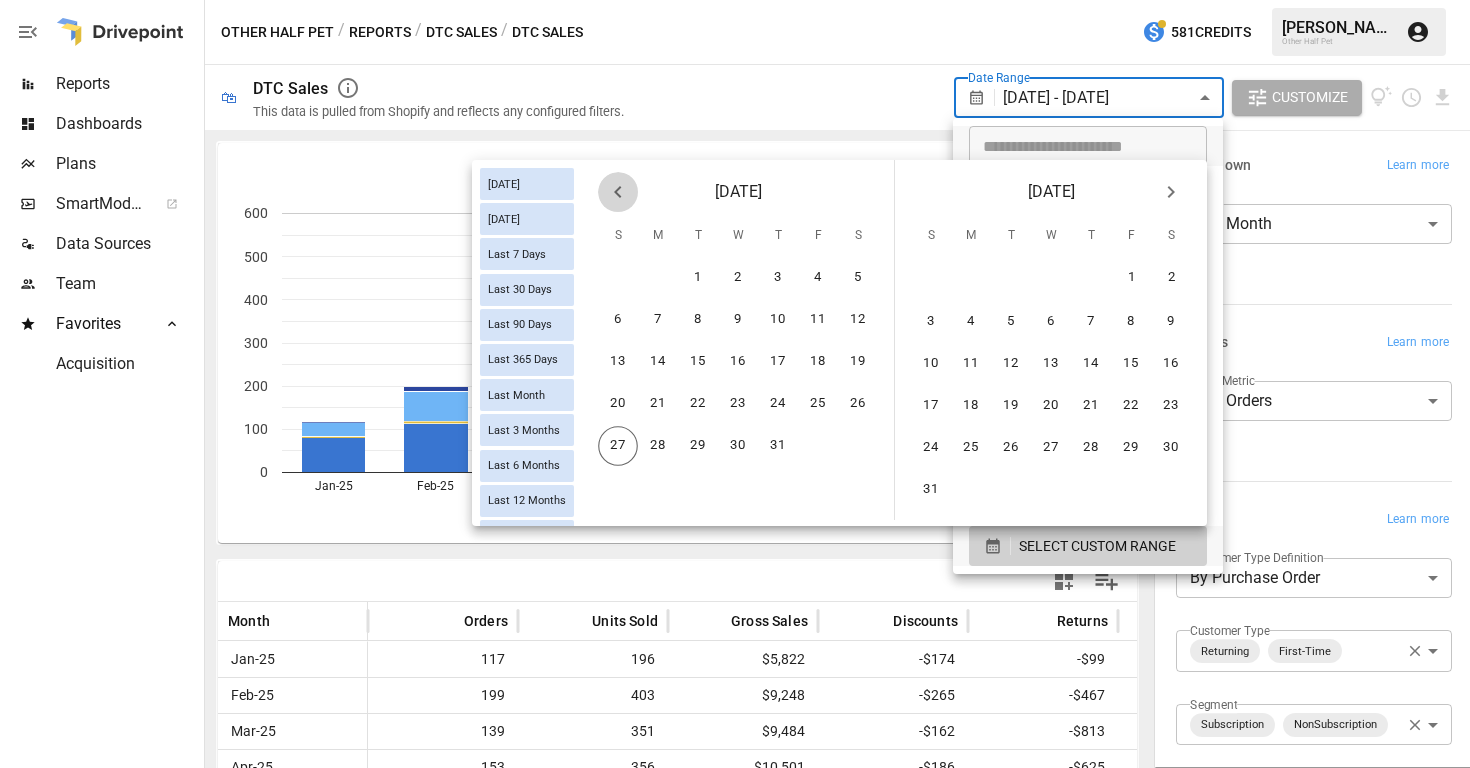 click 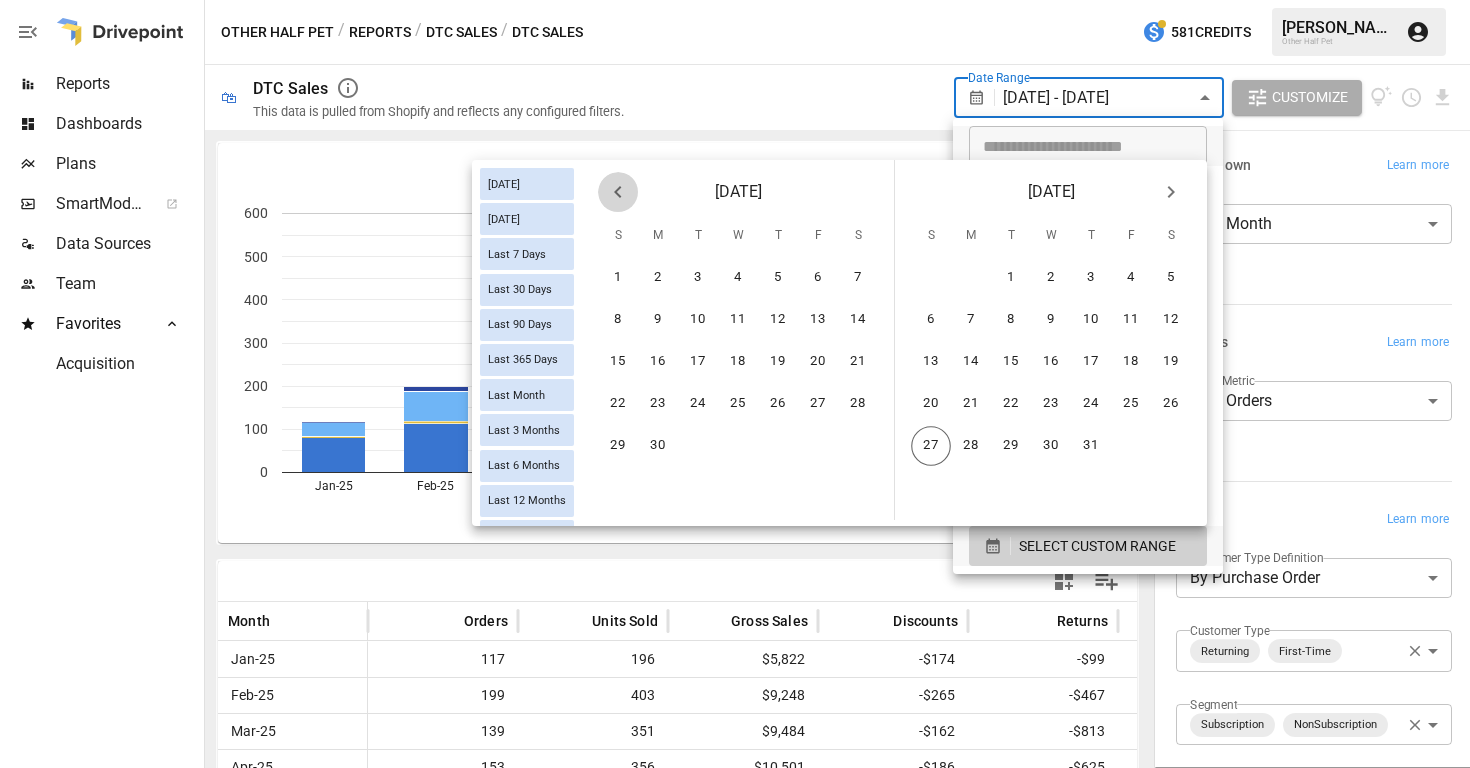 click 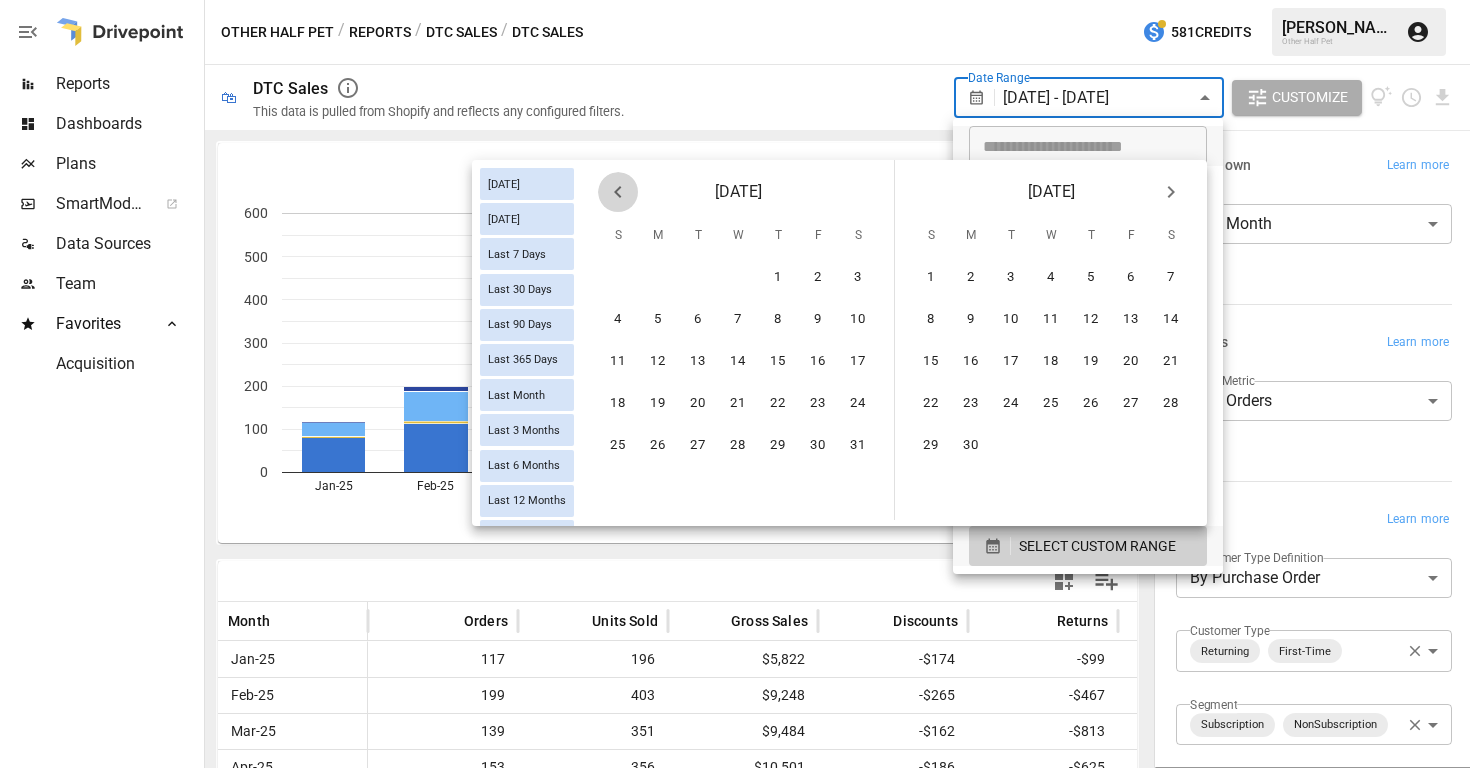 click 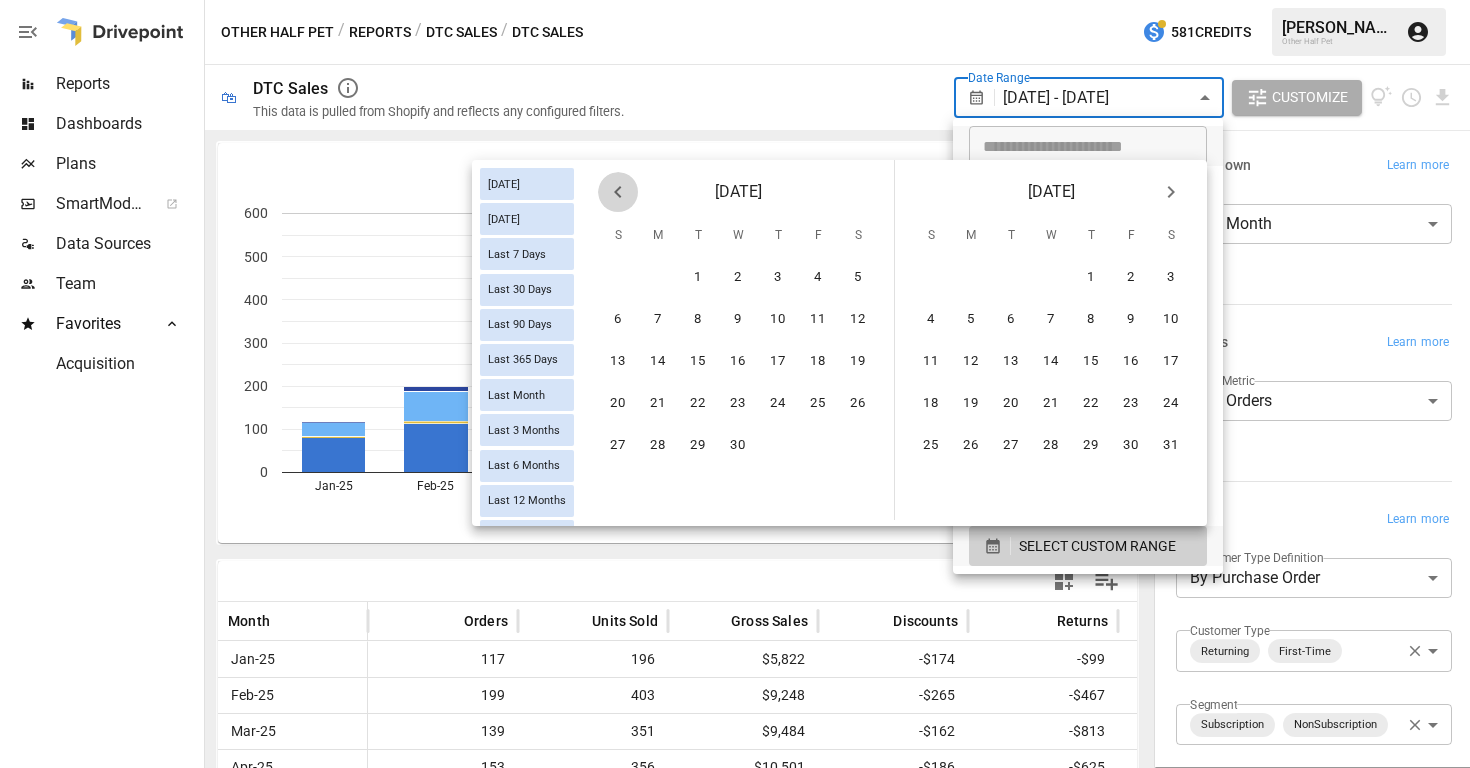 click 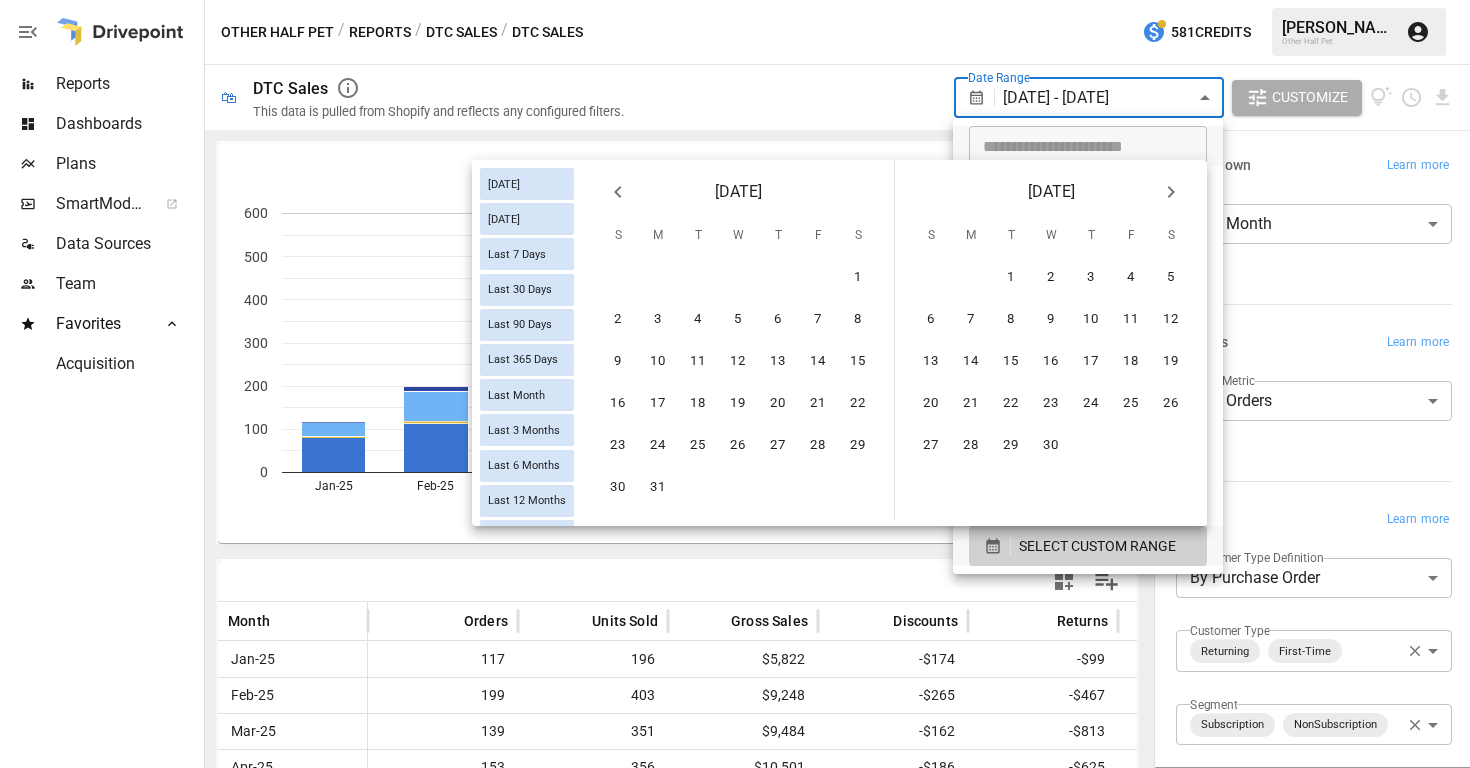 click 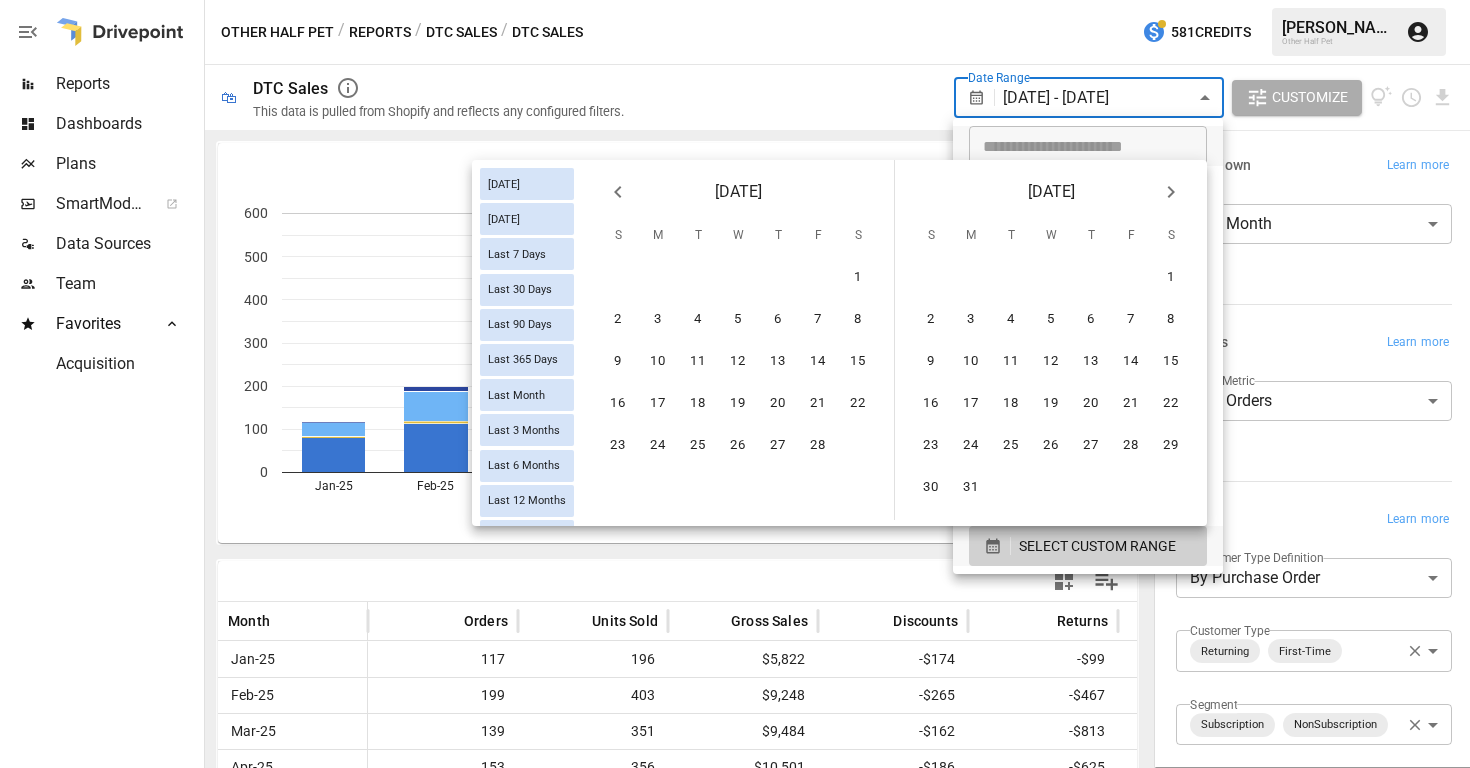click 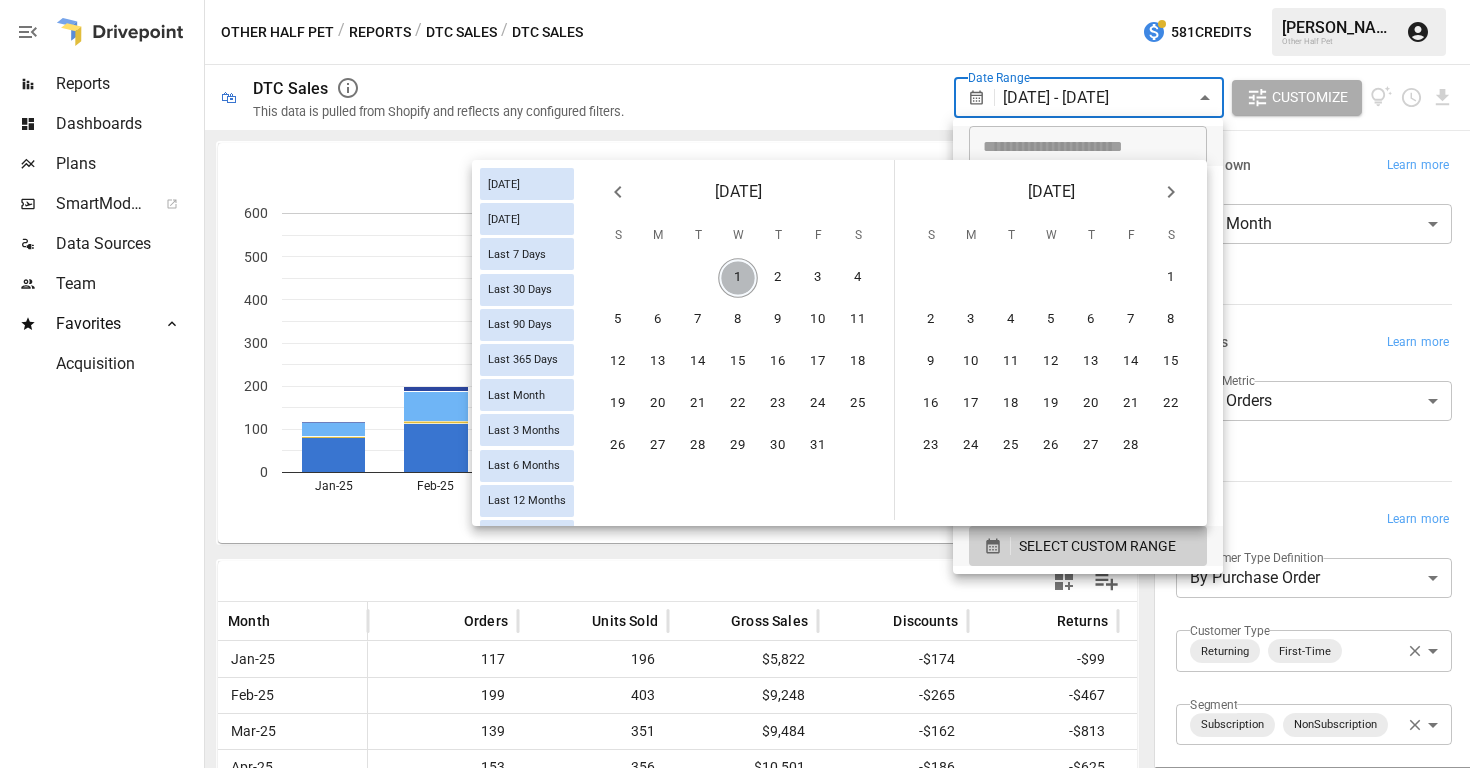 click on "1" at bounding box center [738, 278] 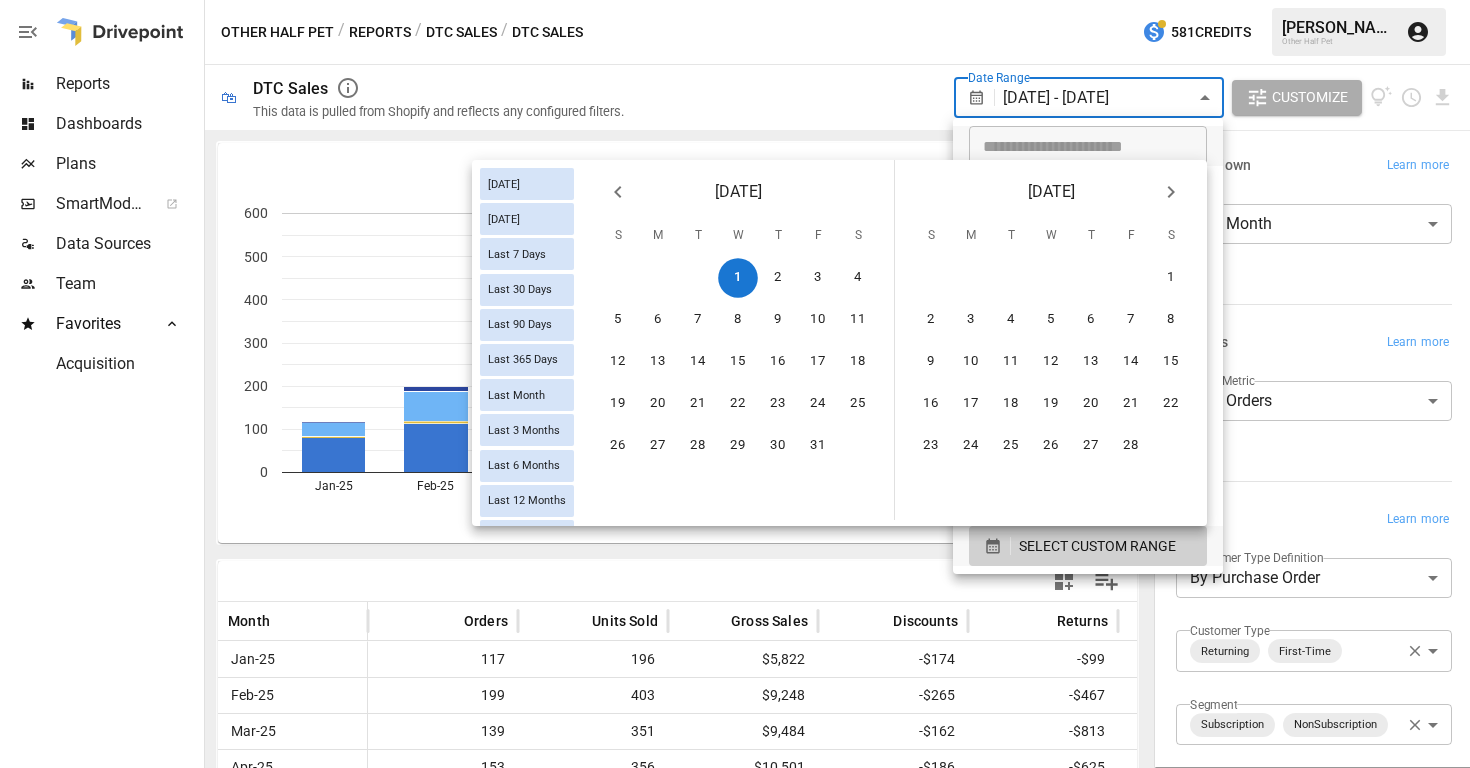 click 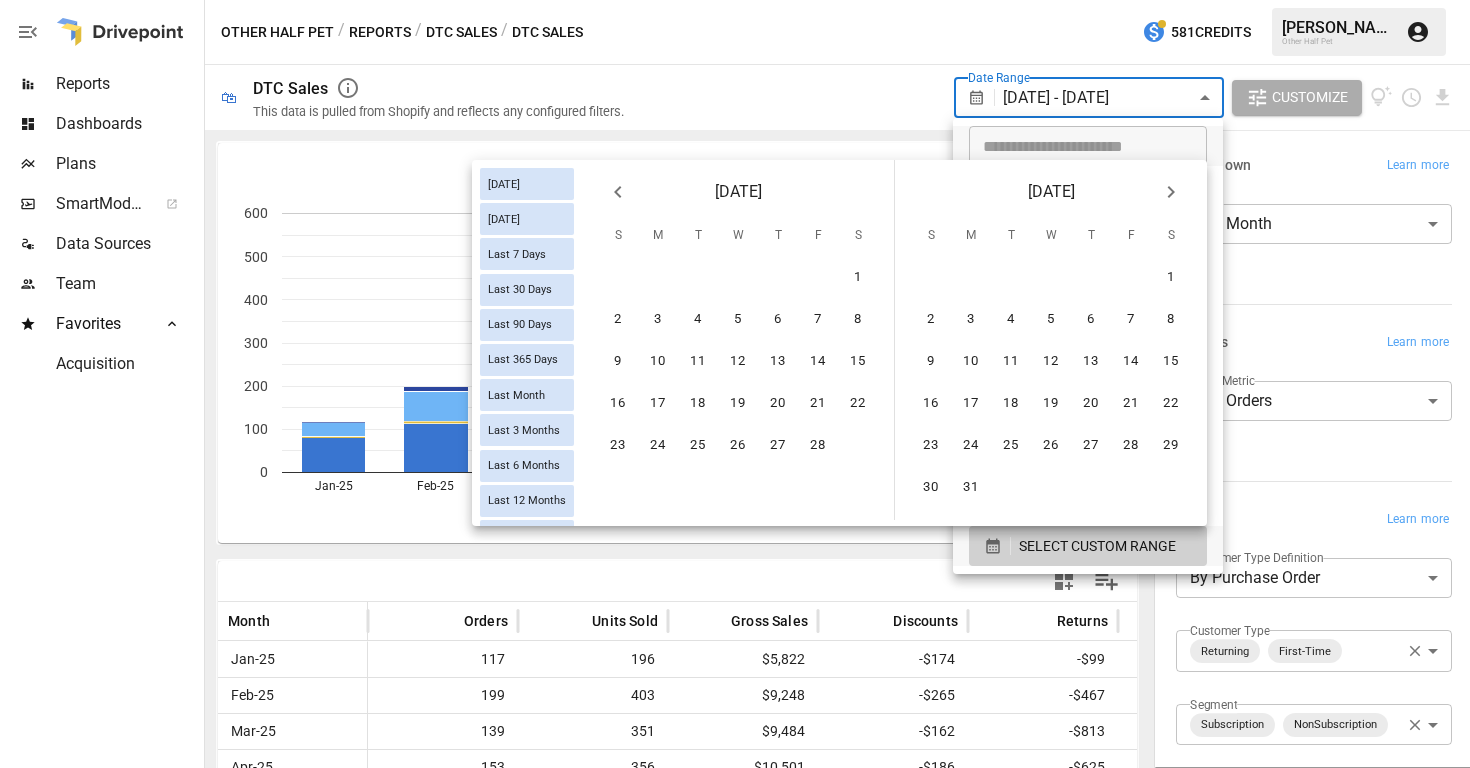 click 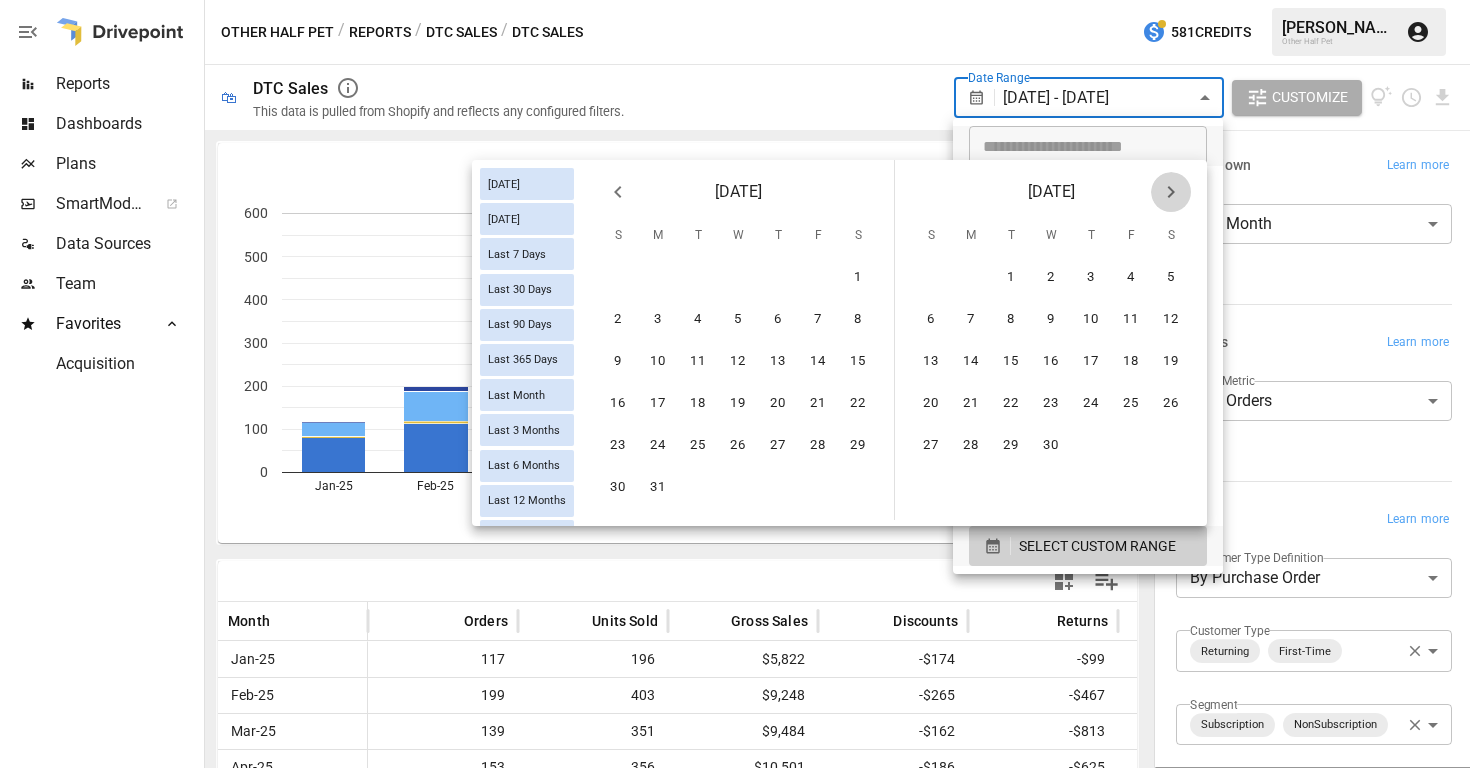 click 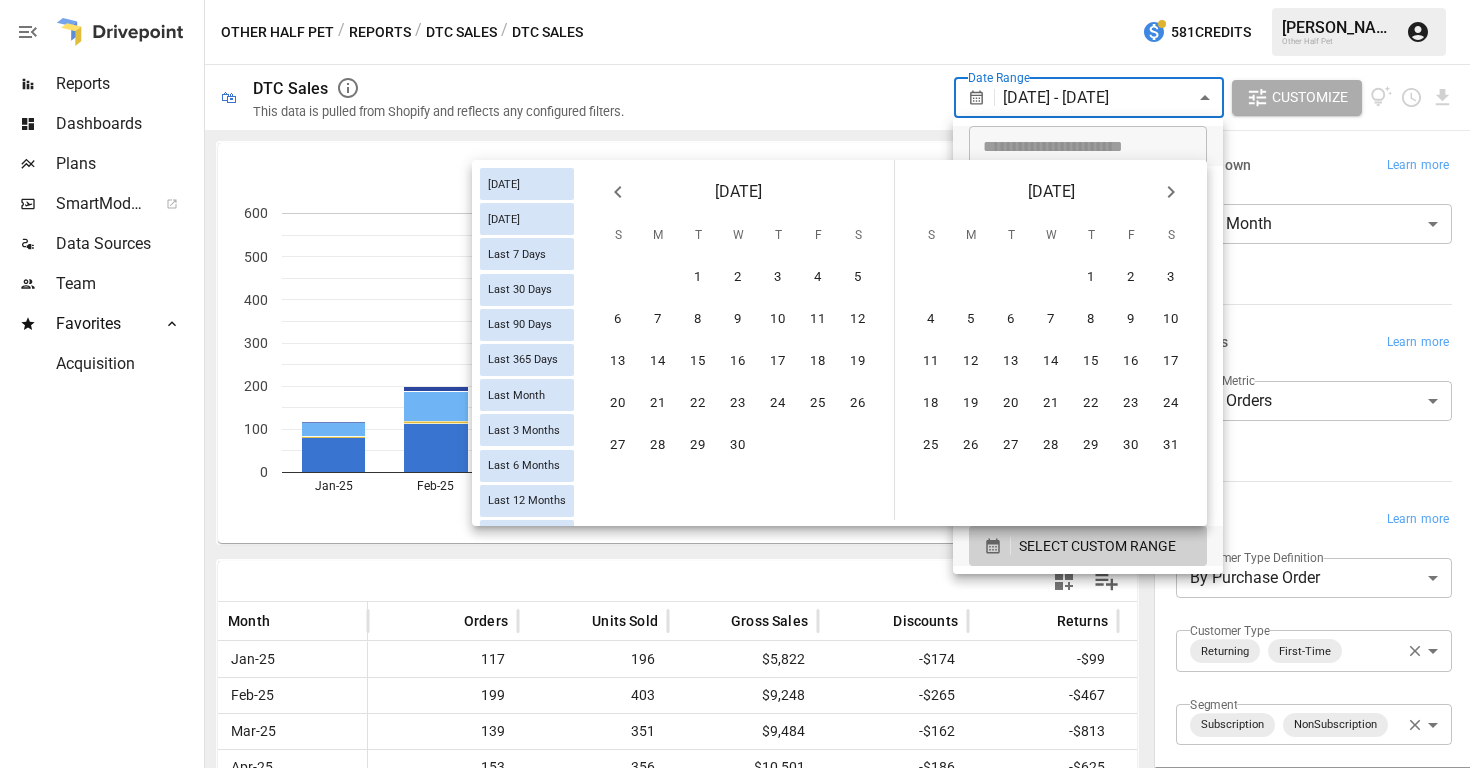 scroll, scrollTop: 0, scrollLeft: 0, axis: both 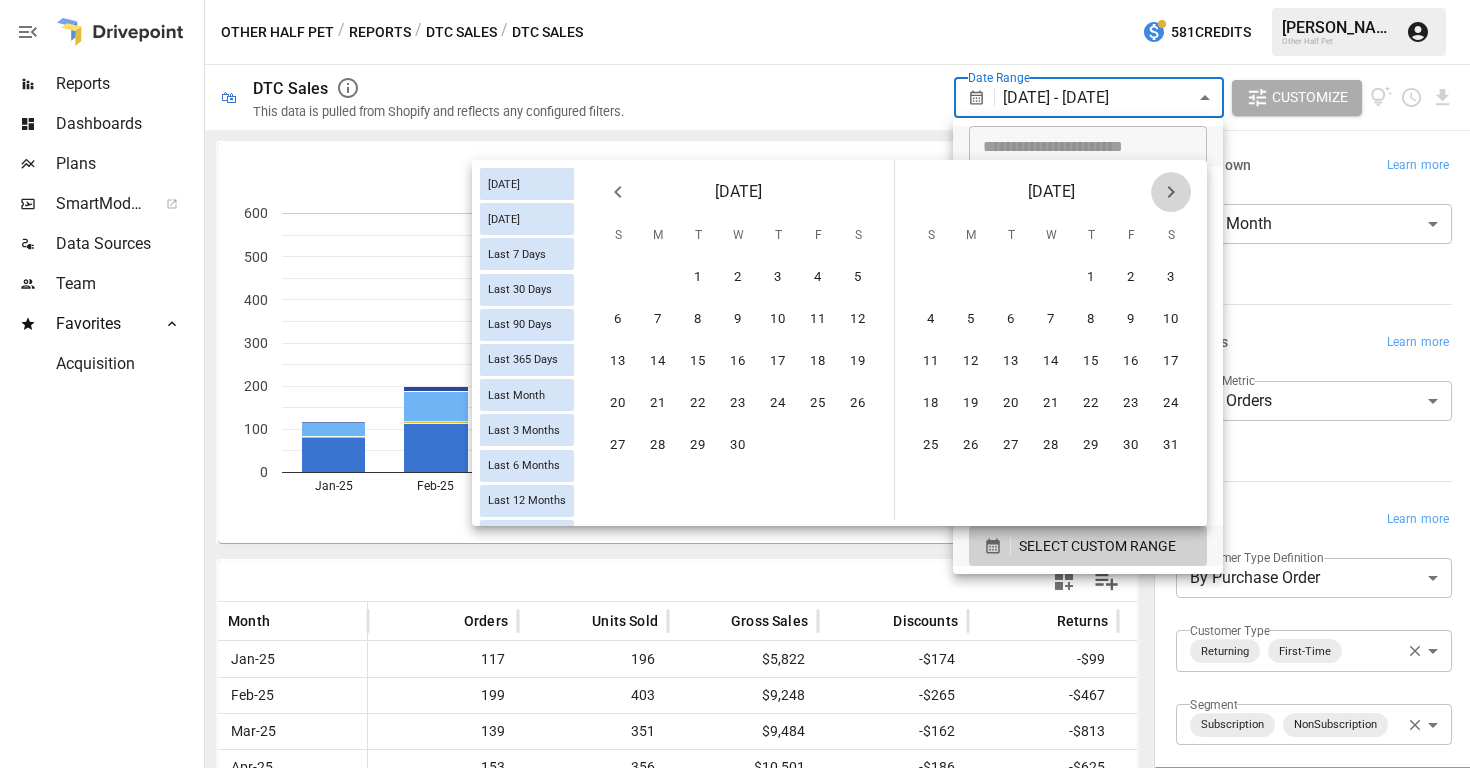 click 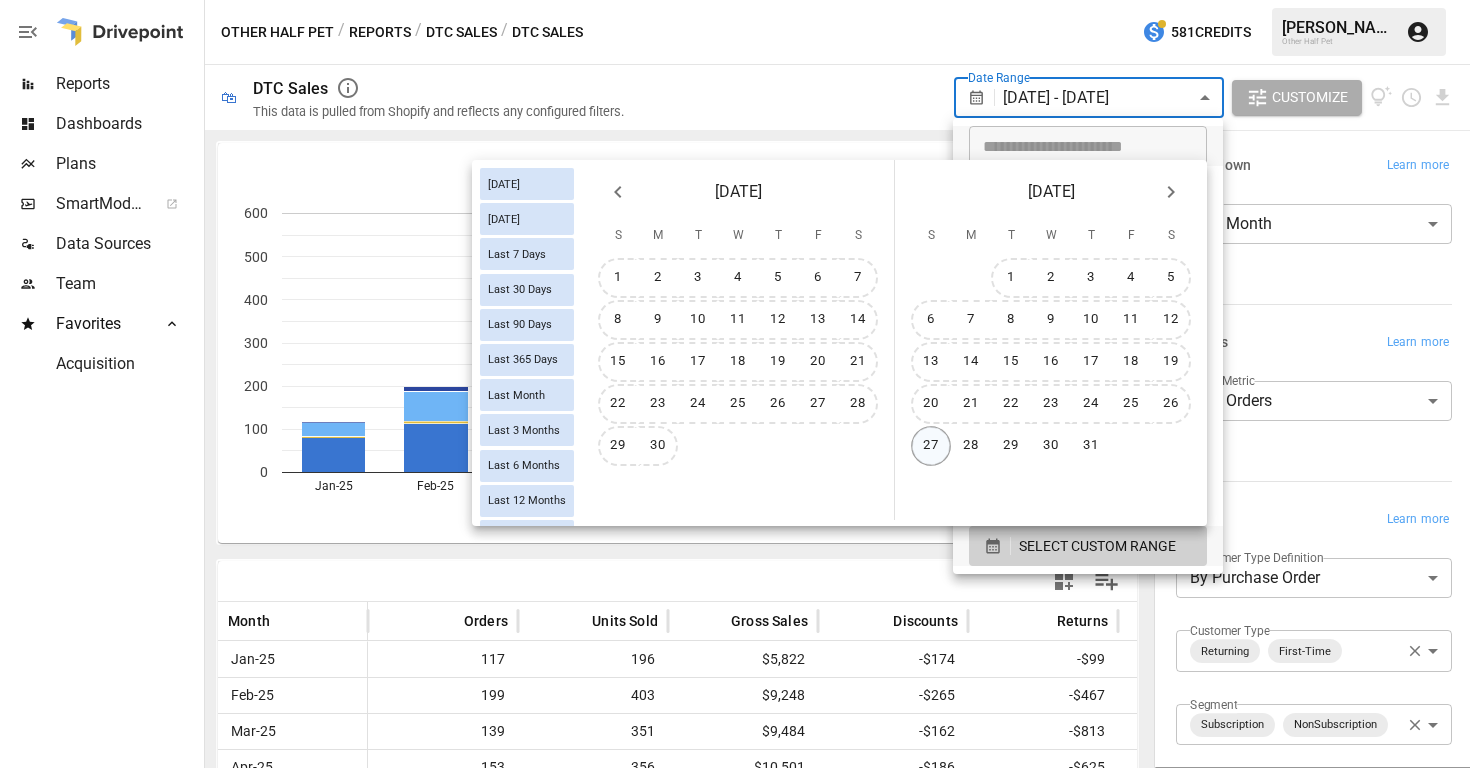 click on "27" at bounding box center [931, 446] 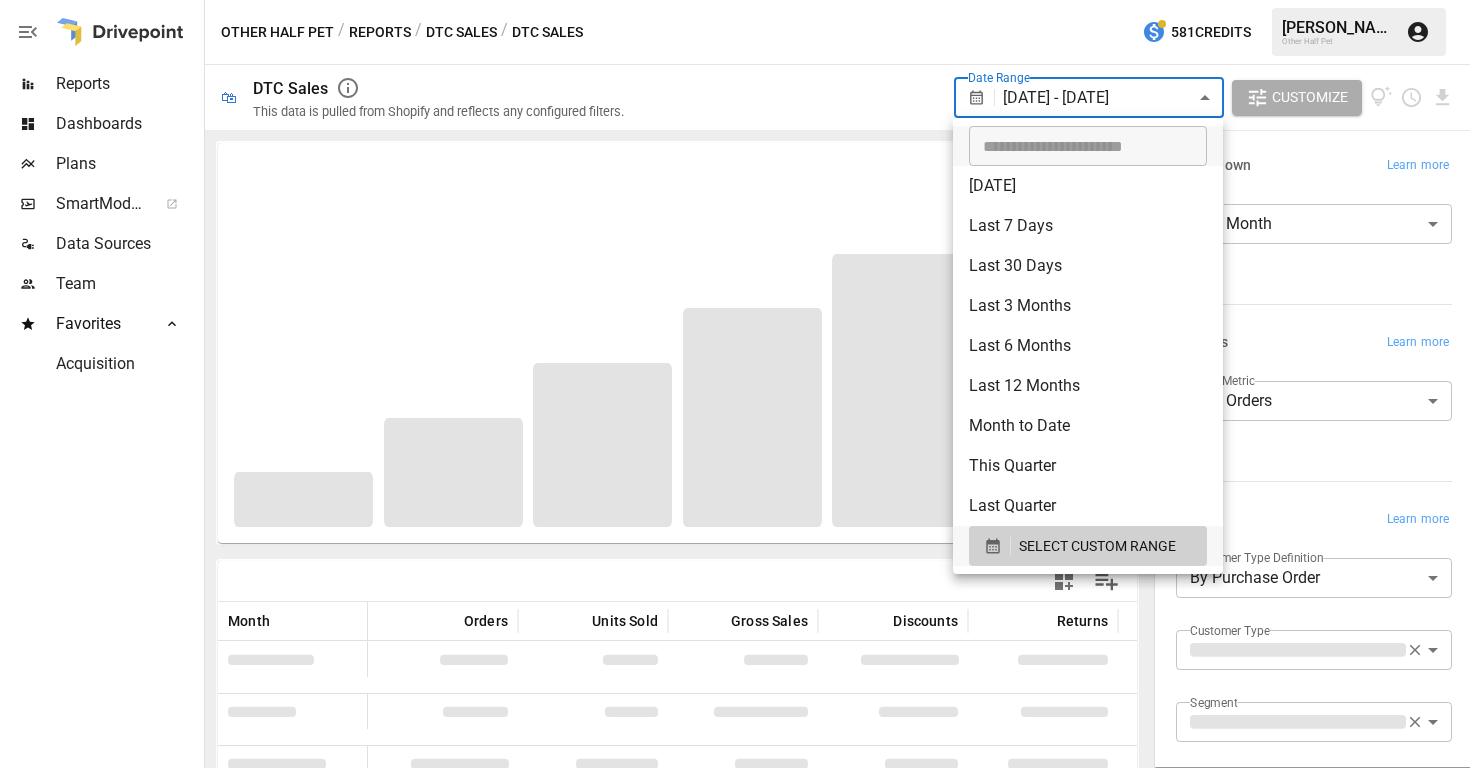 click at bounding box center [735, 384] 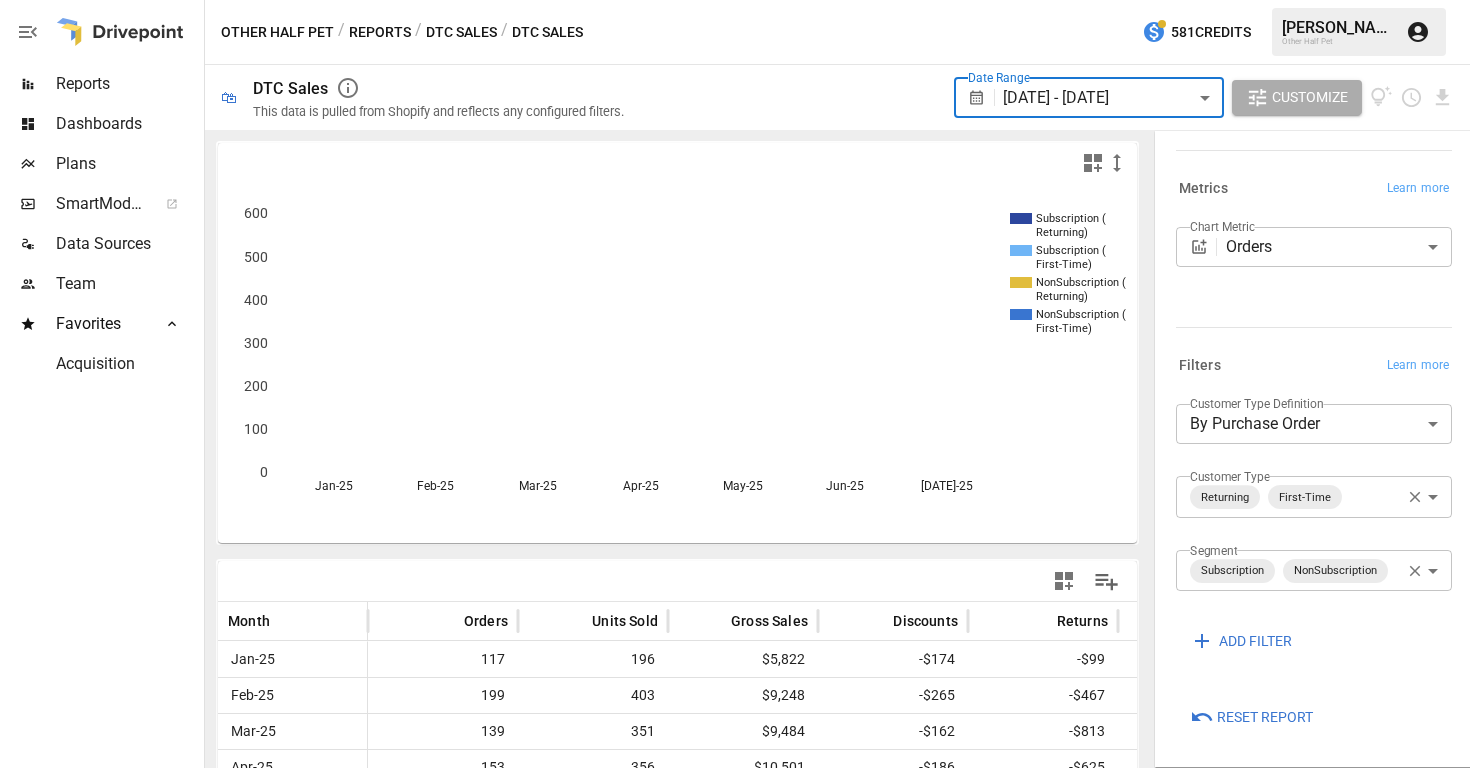 scroll, scrollTop: 182, scrollLeft: 0, axis: vertical 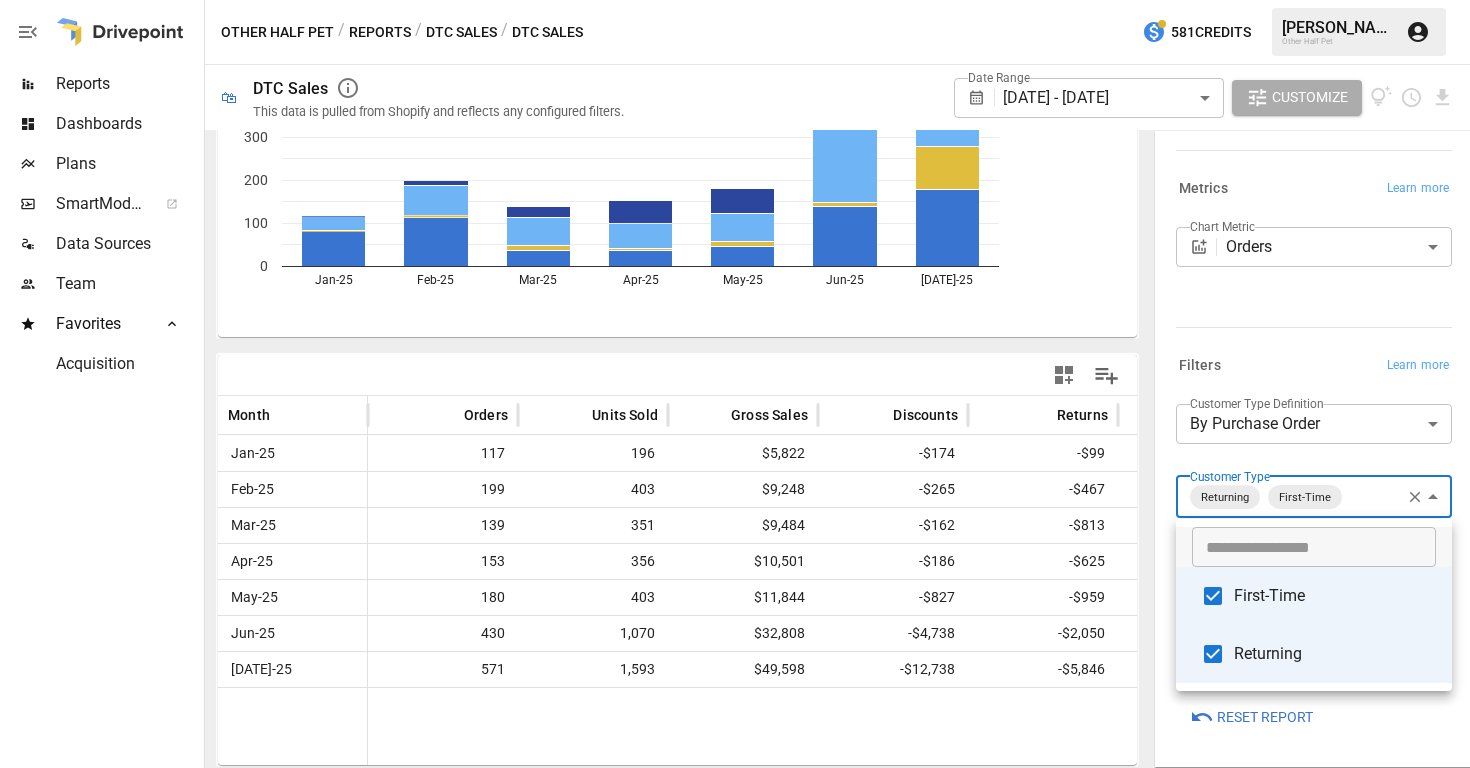 click on "Reports Dashboards Plans SmartModel ™ Data Sources Team Favorites Acquisition Other Half Pet / Reports / DTC Sales / DTC Sales 581  Credits [PERSON_NAME] Other Half Pet 🛍 DTC Sales This data is pulled from Shopify and reflects any configured filters. Date Range [DATE] - [DATE] ****** ​ Customize Subscription ( Returning) Subscription ( First-Time) NonSubscription ( Returning) NonSubscription ( First-Time) Jan-25 Feb-25 Mar-25 Apr-25 May-25 Jun-25 [DATE]-25 0 100 200 300 400 500 600 NonSubscription ( Month Orders Units Sold Gross Sales Discounts Returns Net Sales Shipping Jan-25 117 196 $5,822 -$174 -$99 $5,549 $375 Feb-25 199 403 $9,248 -$265 -$467 $8,516 $536 Mar-25 139 351 $9,484 -$162 -$813 $8,509 $331 Apr-25 153 356 $10,501 -$186 -$625 $9,690 $291 May-25 180 403 $11,844 -$827 -$959 $10,059 $254 Jun-25 430 1,070 $32,808 -$4,738 -$2,050 $26,019 $112 [DATE]-25 571 1,593 $49,598 -$12,738 -$5,846 $31,015 $196 Breakdown Learn more Period Month ***** ​ Metrics Learn more Chart Metric Orders ****** ​ Filters" at bounding box center [735, 0] 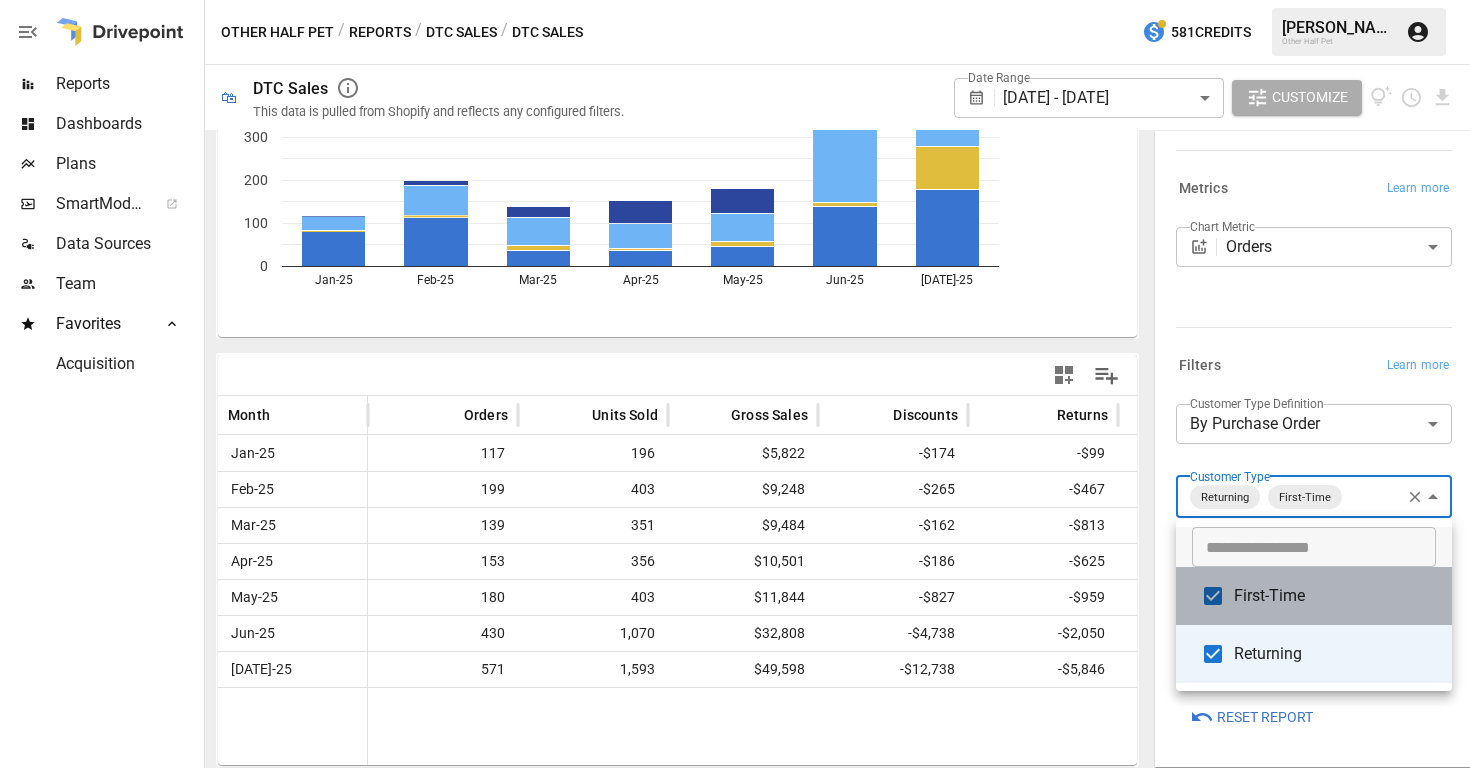click on "First-Time" at bounding box center (1335, 596) 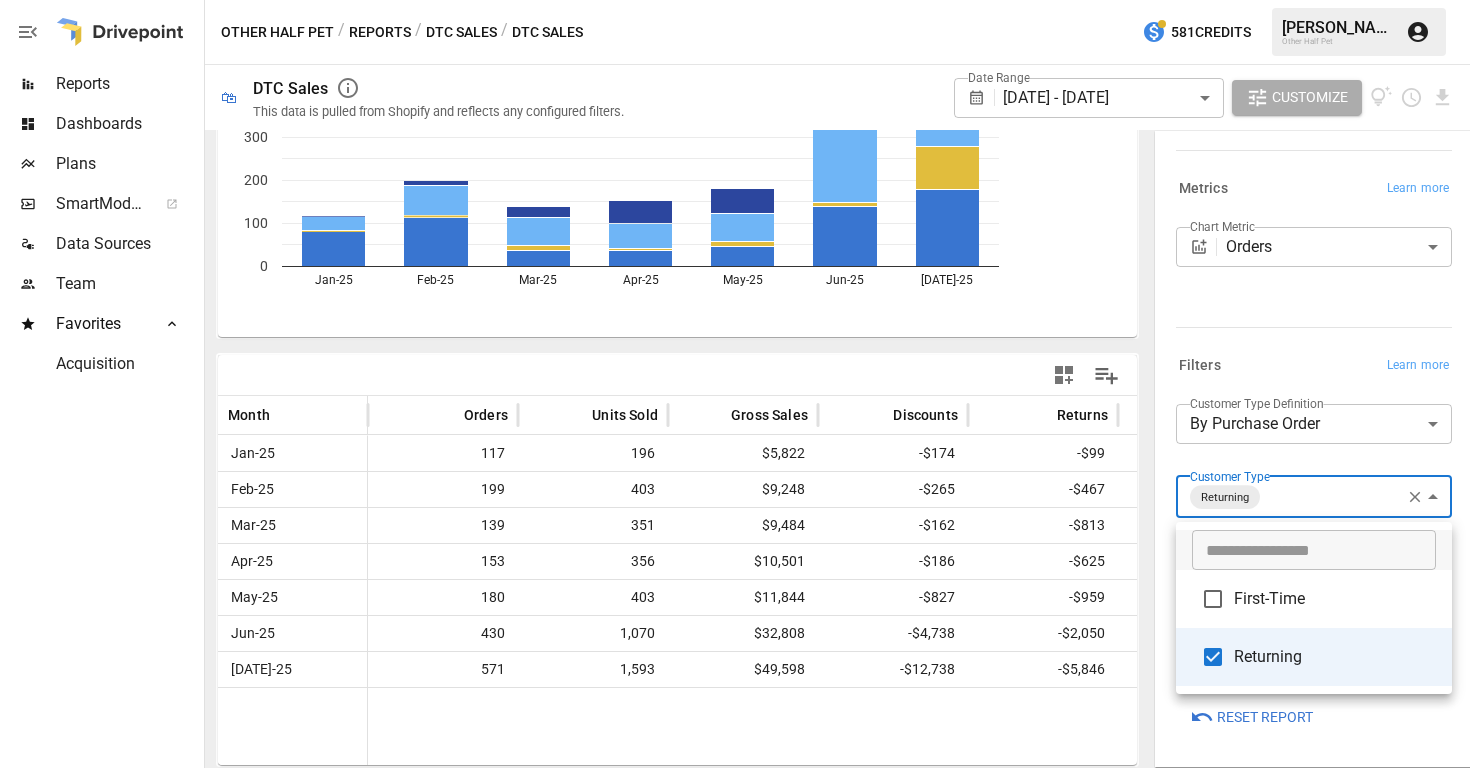 scroll, scrollTop: 179, scrollLeft: 0, axis: vertical 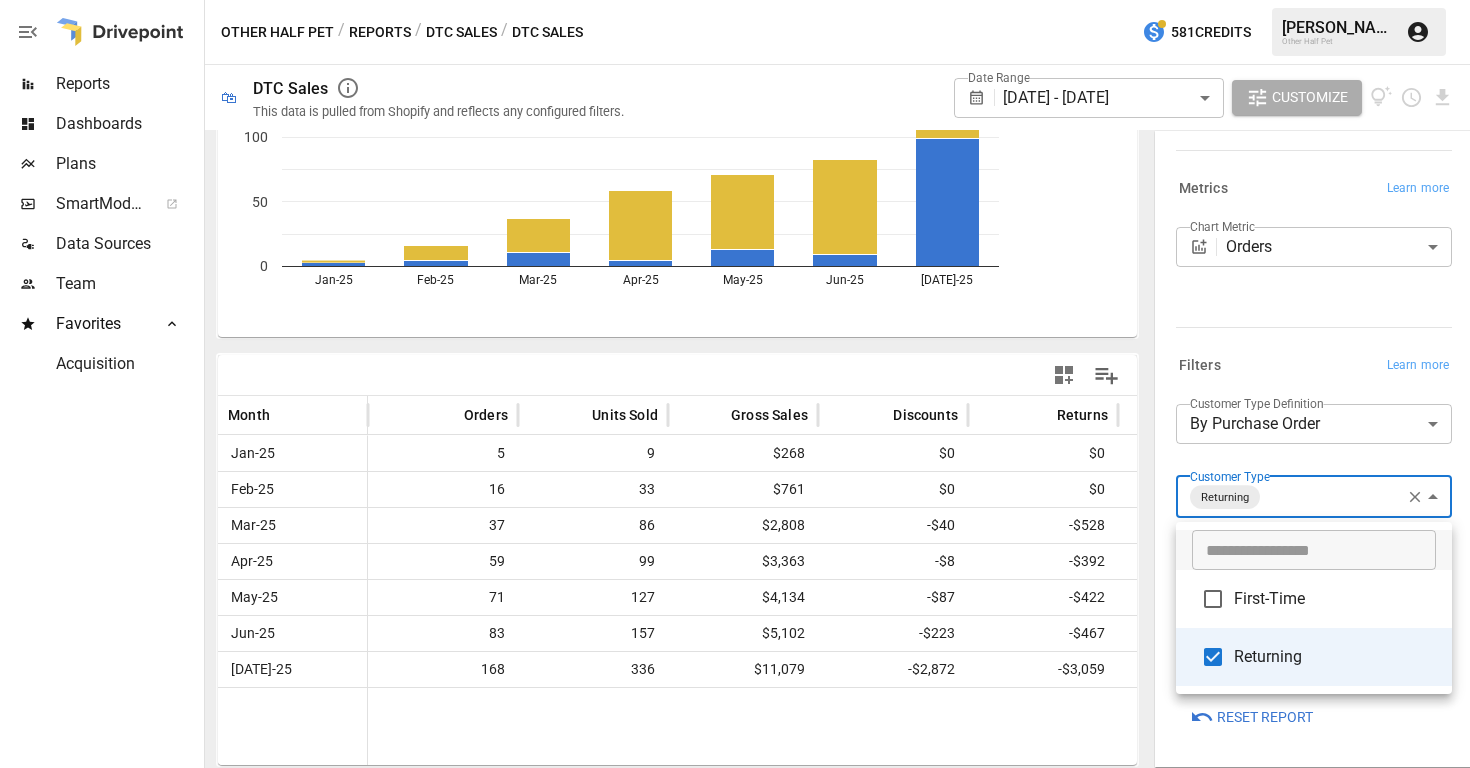 click at bounding box center [735, 384] 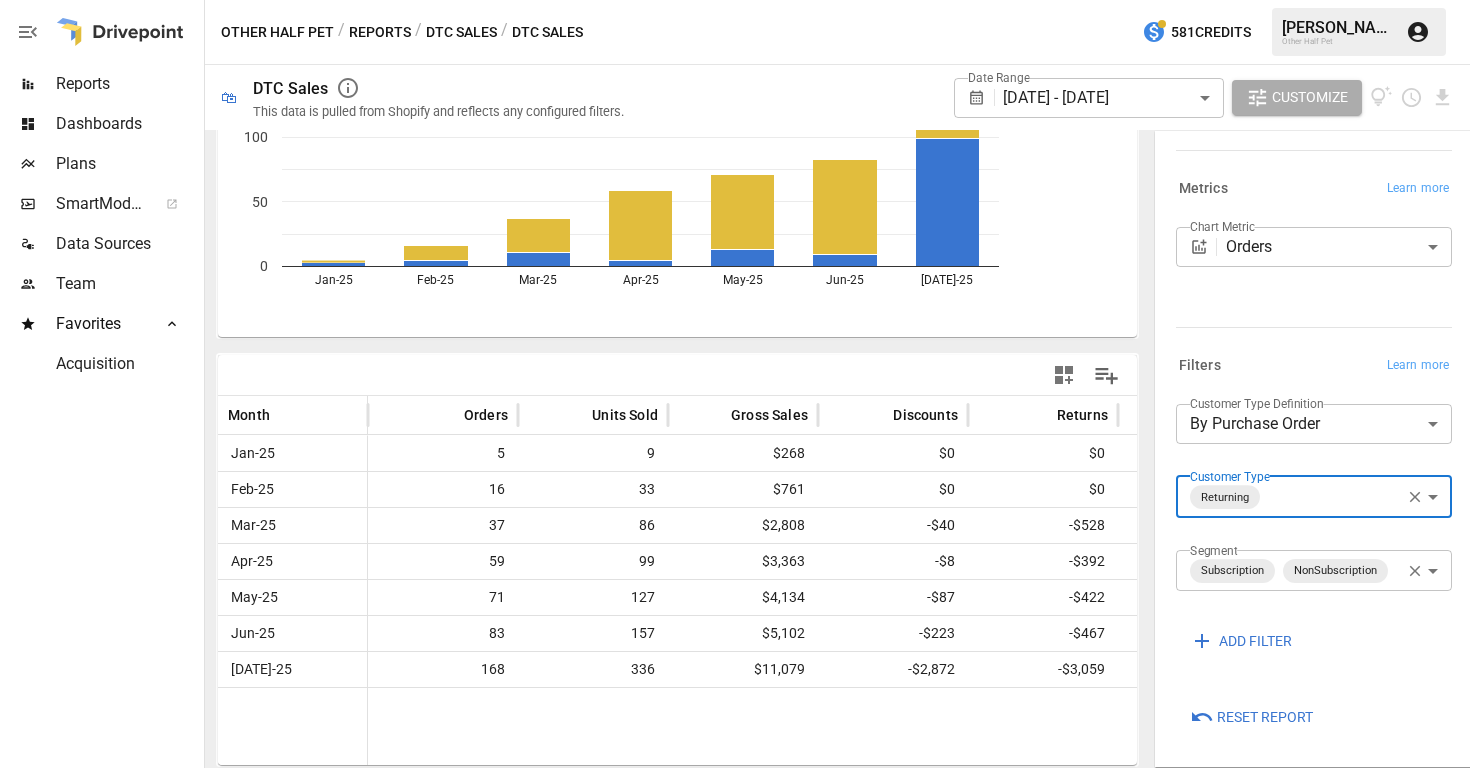 scroll, scrollTop: 0, scrollLeft: 0, axis: both 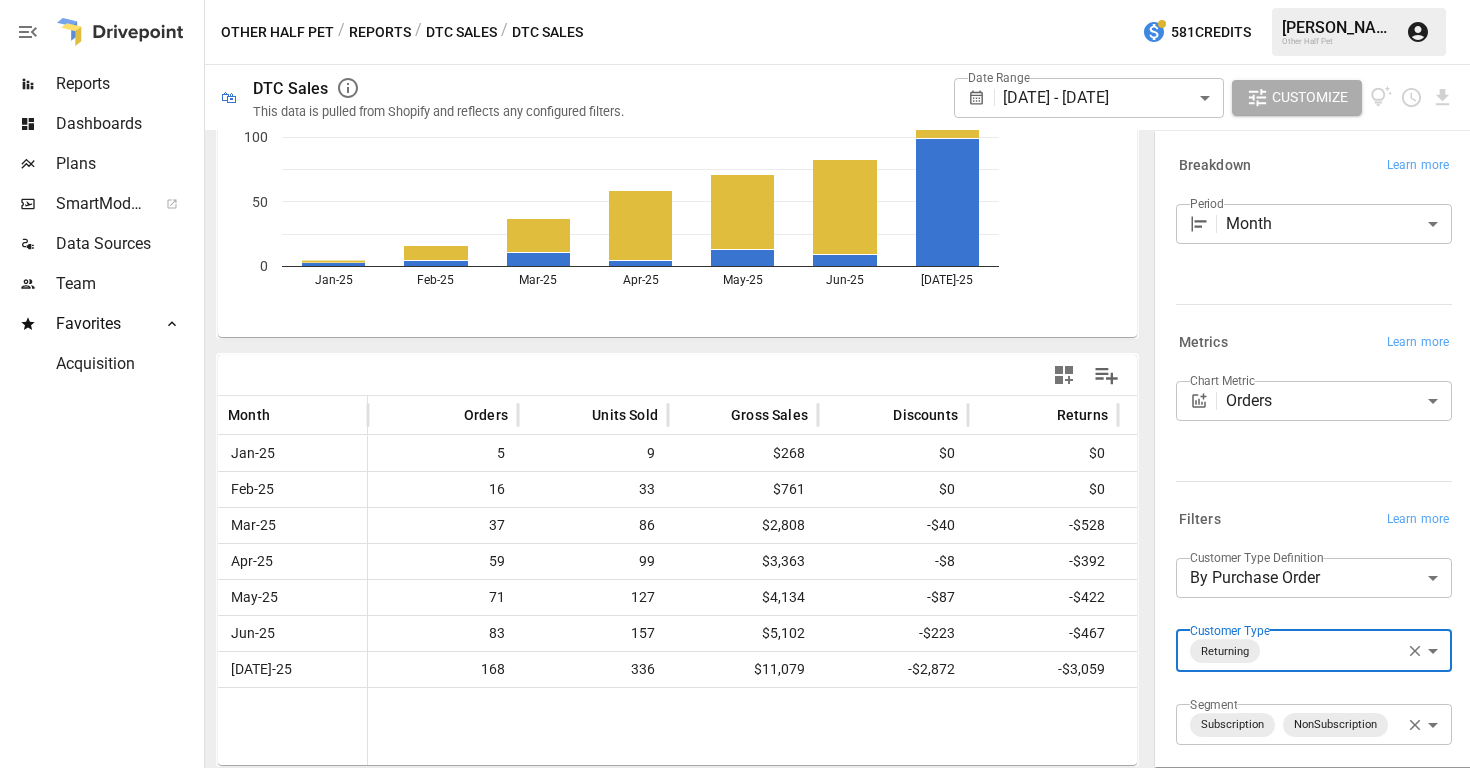 click on "**********" at bounding box center (735, 0) 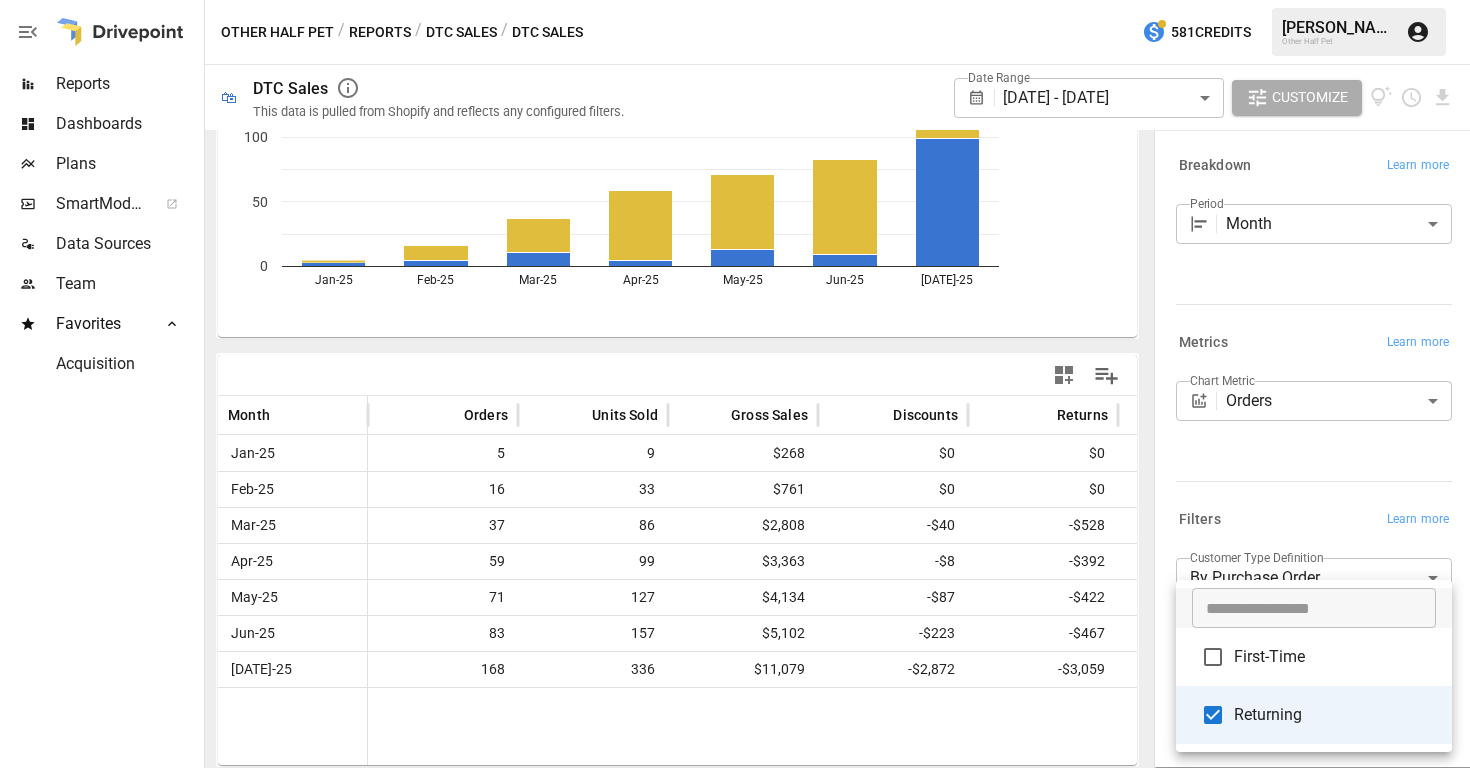 type on "**********" 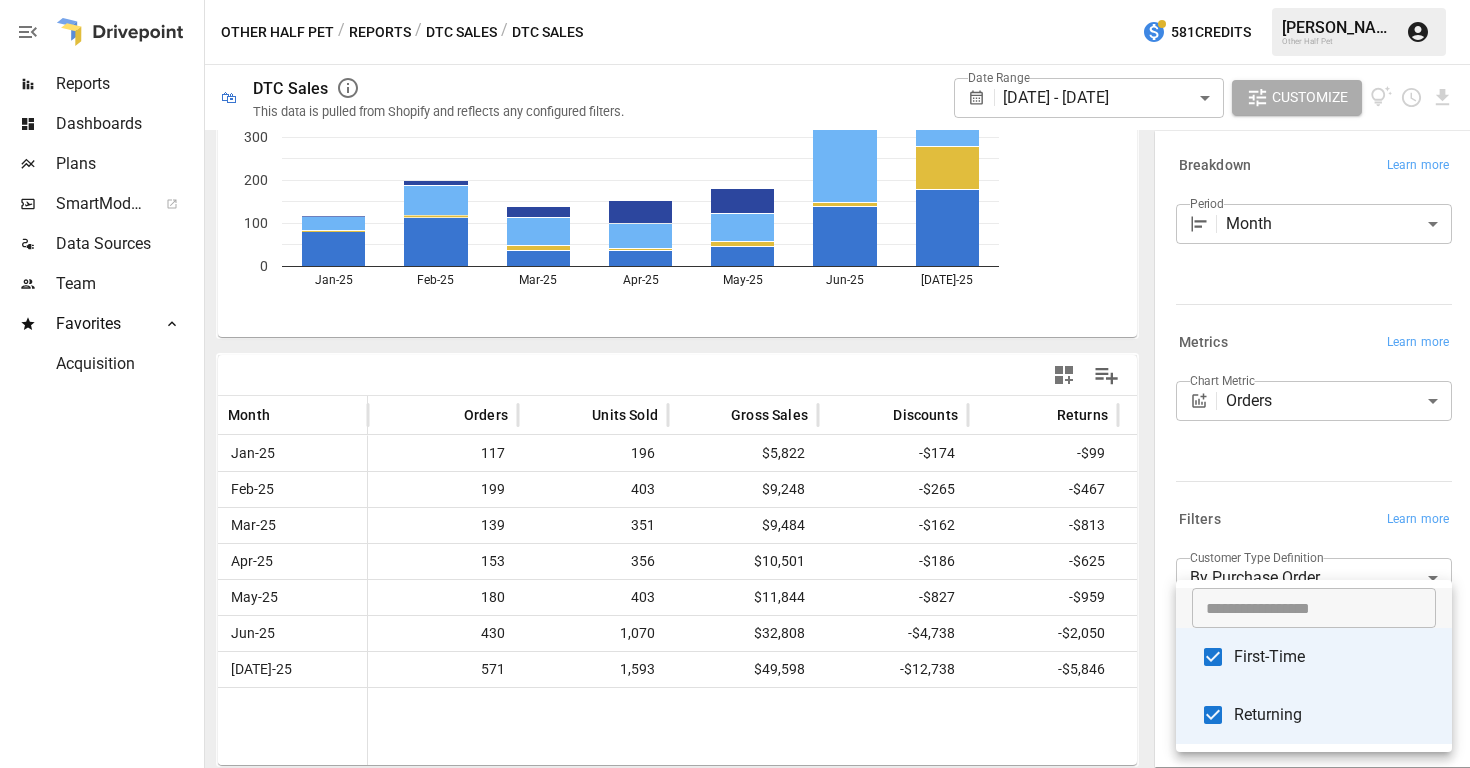 click at bounding box center (735, 384) 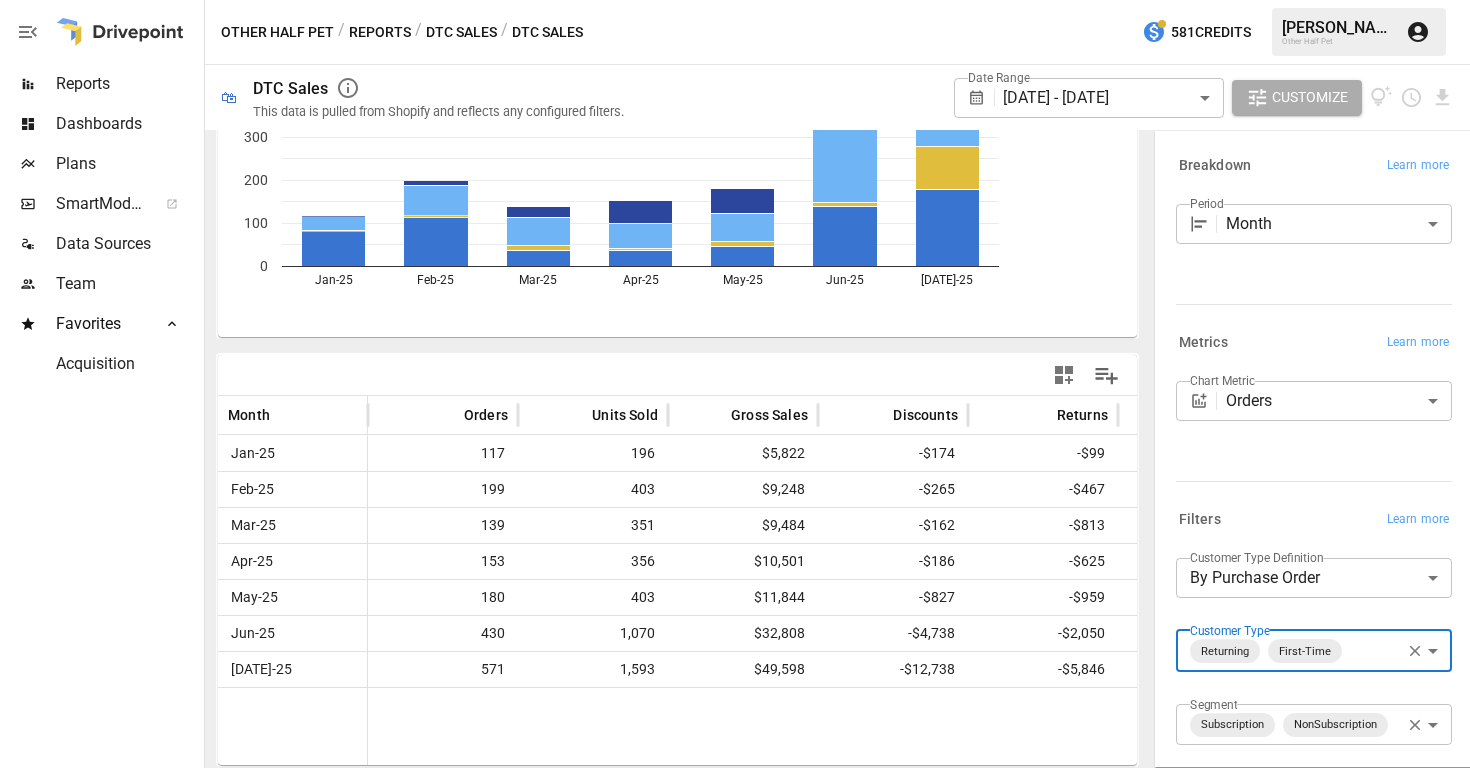 scroll, scrollTop: 206, scrollLeft: 0, axis: vertical 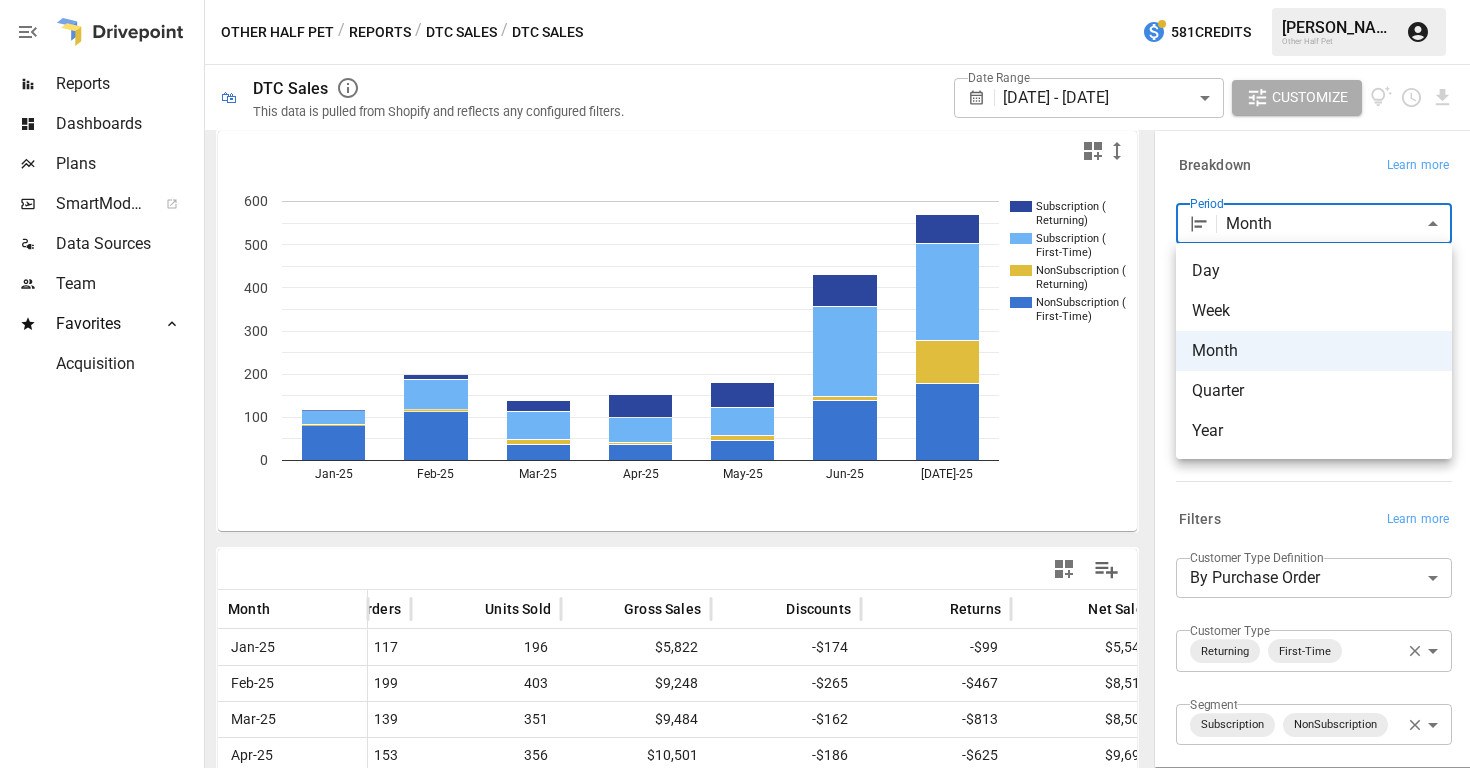click on "Reports Dashboards Plans SmartModel ™ Data Sources Team Favorites Acquisition Other Half Pet / Reports / DTC Sales / DTC Sales 581  Credits [PERSON_NAME] Other Half Pet 🛍 DTC Sales This data is pulled from Shopify and reflects any configured filters. Date Range [DATE] - [DATE] ****** ​ Customize Subscription ( Returning) Subscription ( First-Time) NonSubscription ( Returning) NonSubscription ( First-Time) Jan-25 Feb-25 Mar-25 Apr-25 May-25 Jun-25 [DATE]-25 0 100 200 300 400 500 600 150 Month Orders Units Sold Gross Sales Discounts Returns Net Sales Shipping Jan-25 117 196 $5,822 -$174 -$99 $5,549 $375 Feb-25 199 403 $9,248 -$265 -$467 $8,516 $536 Mar-25 139 351 $9,484 -$162 -$813 $8,509 $331 Apr-25 153 356 $10,501 -$186 -$625 $9,690 $291 May-25 180 403 $11,844 -$827 -$959 $10,059 $254 Jun-25 430 1,070 $32,808 -$4,738 -$2,050 $26,019 $112 [DATE]-25 571 1,593 $49,598 -$12,738 -$5,846 $31,015 $196 Breakdown Learn more Period Month ***** ​ Metrics Learn more Chart Metric Orders ****** ​ Filters Learn more ​" at bounding box center [735, 0] 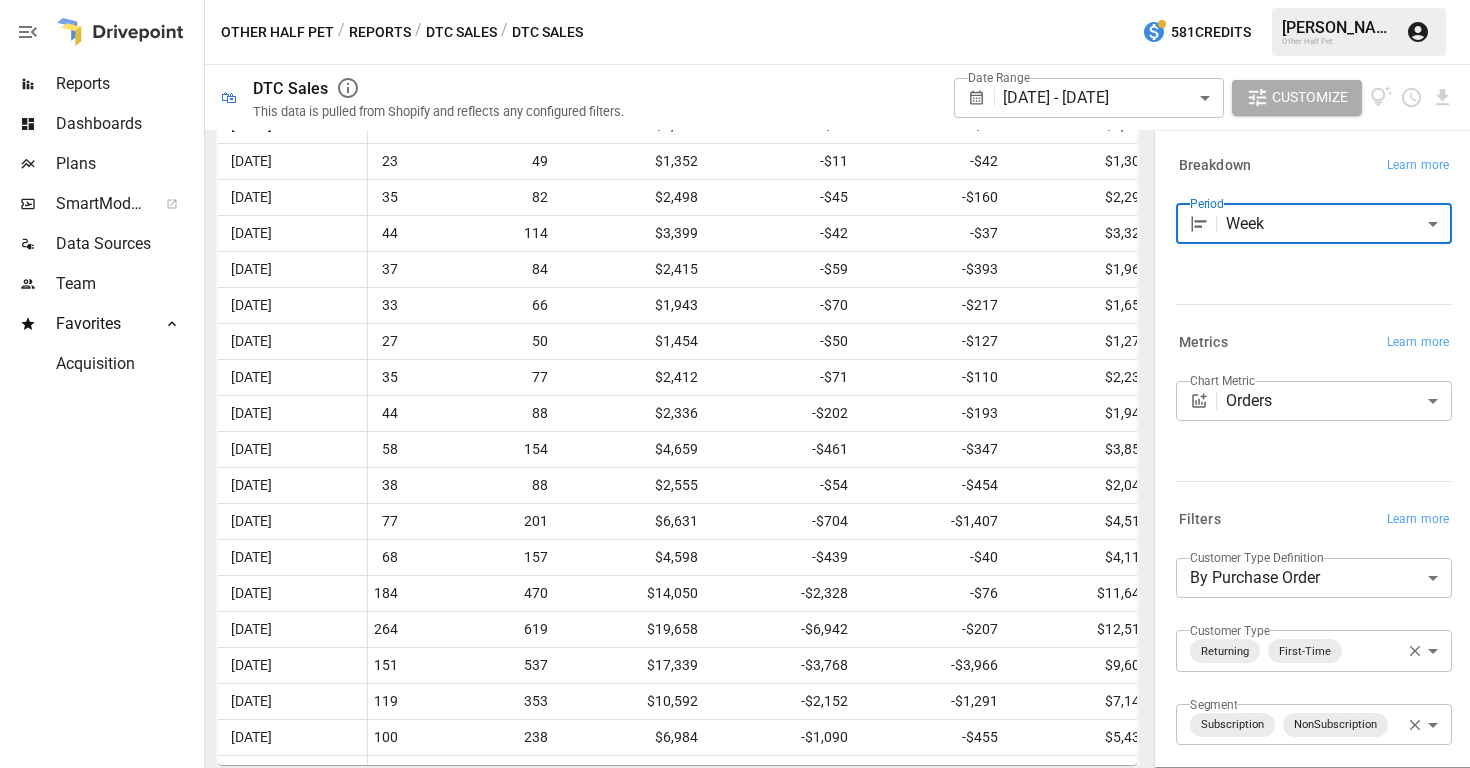 scroll, scrollTop: 966, scrollLeft: 0, axis: vertical 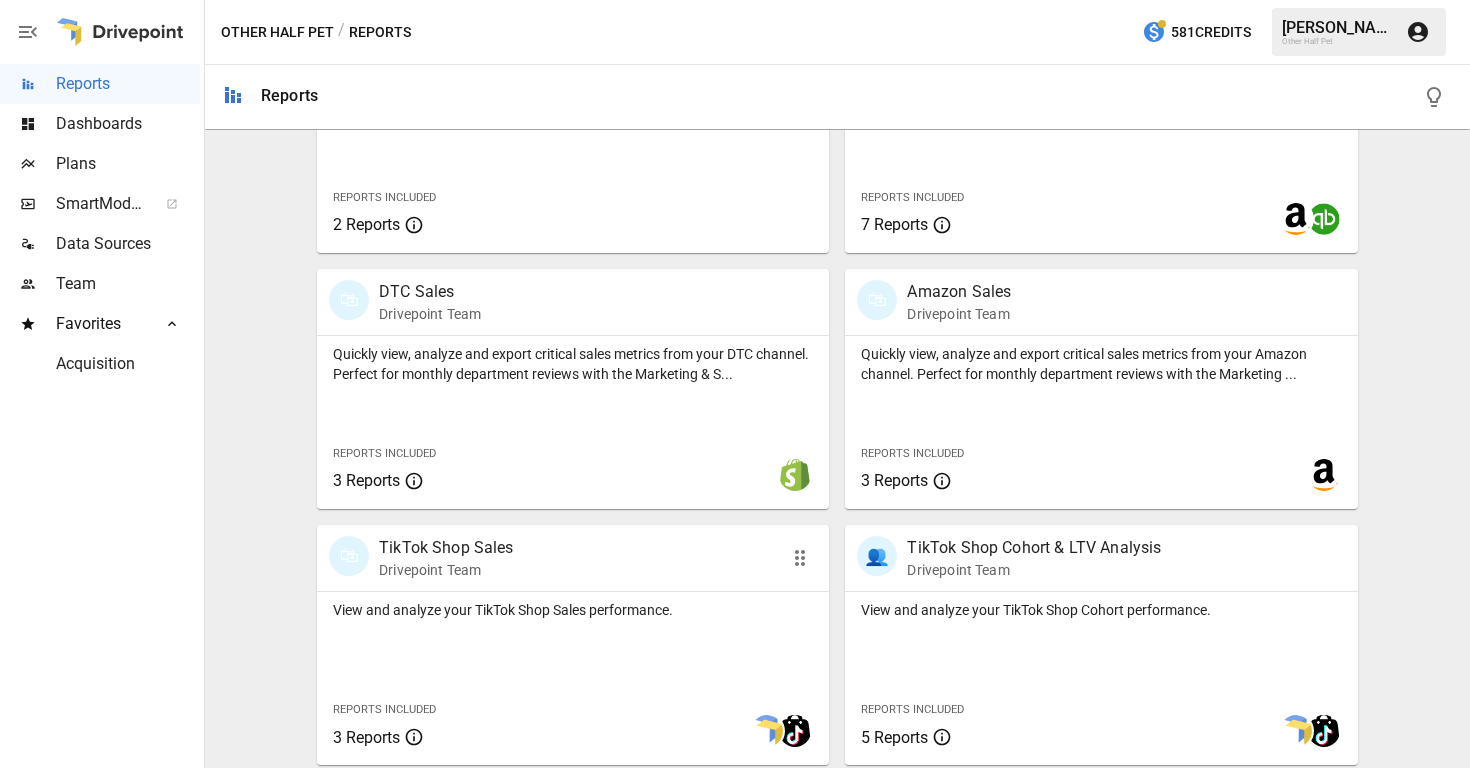 click on "View and analyze your TikTok Shop Sales performance. Reports Included 3 Reports" at bounding box center (573, 678) 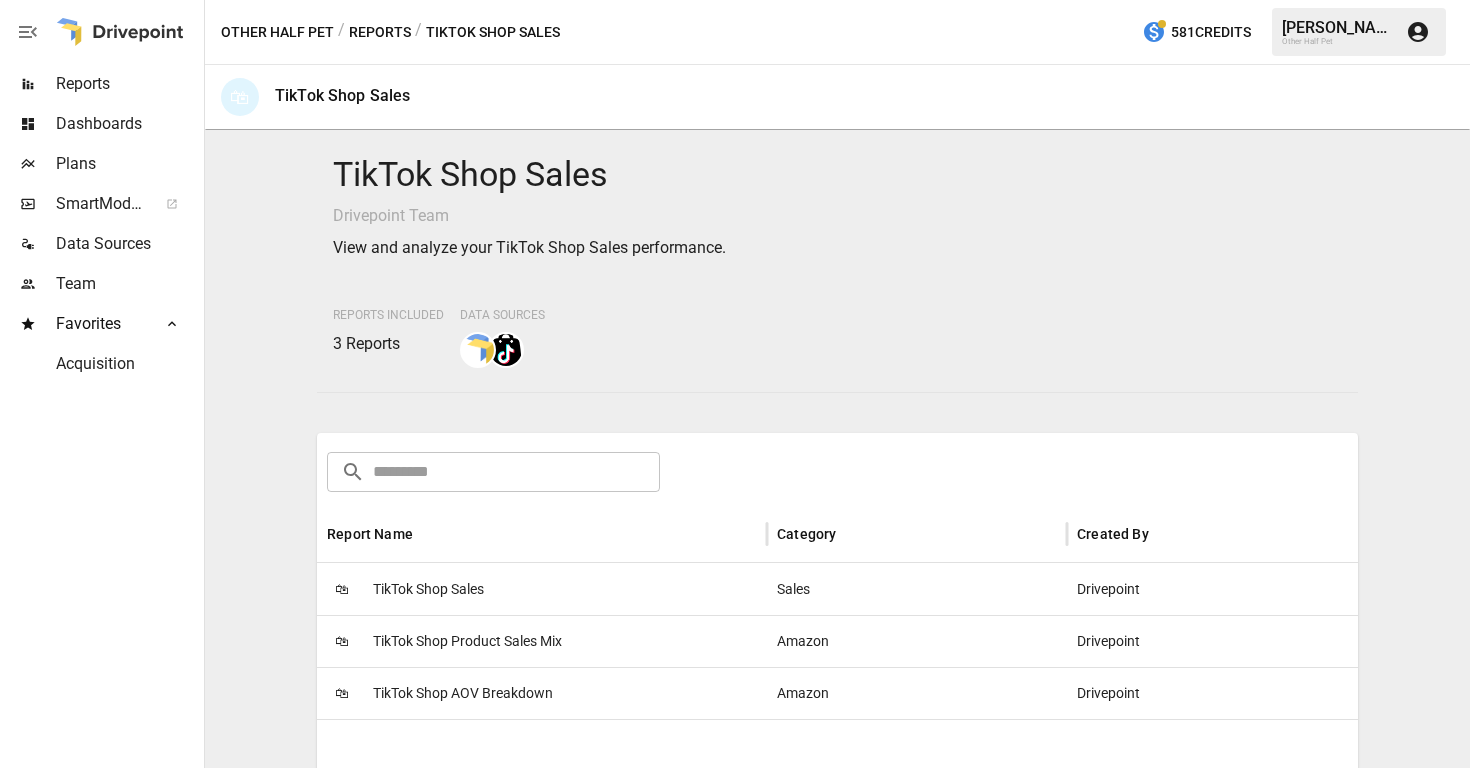 click on "TikTok Shop Sales" at bounding box center (428, 589) 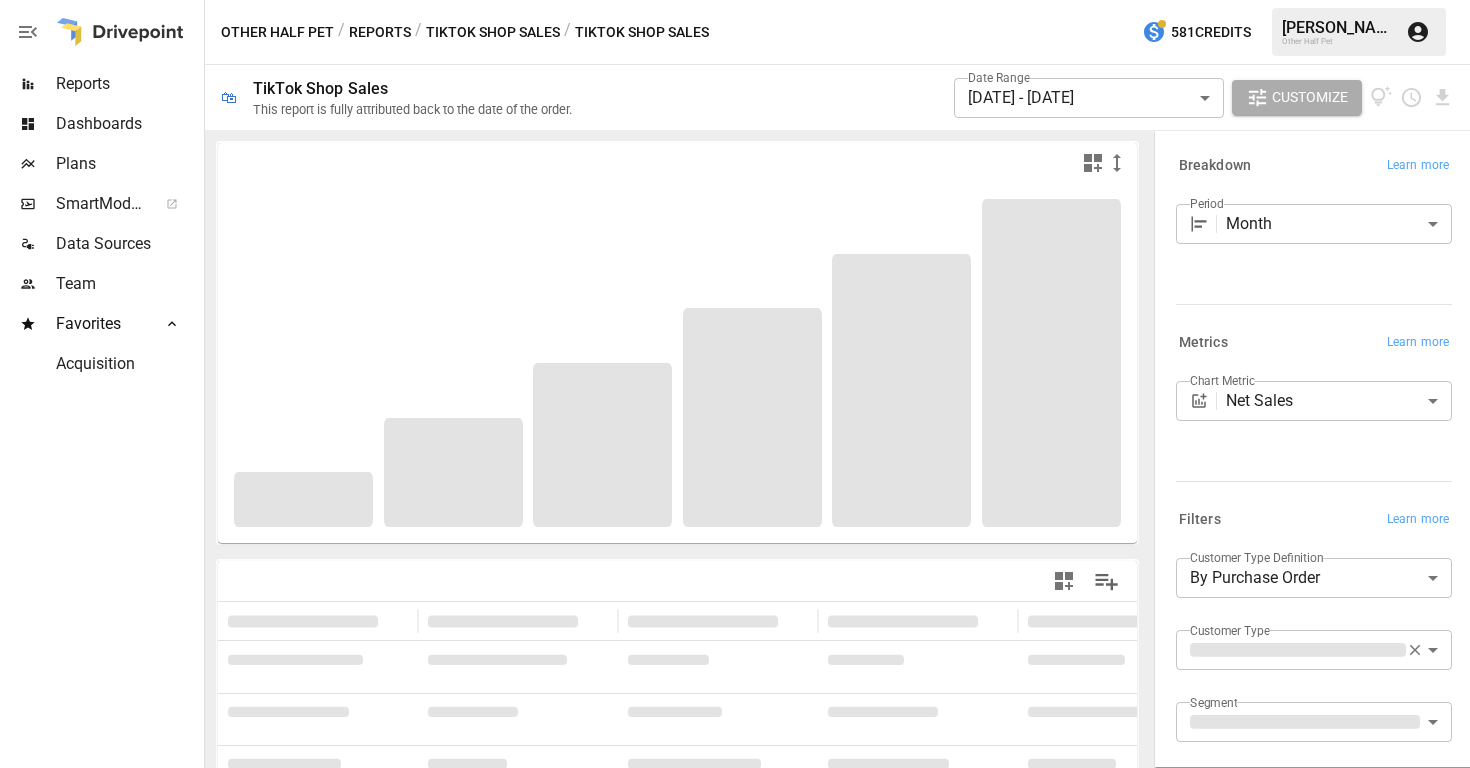 click on "**********" at bounding box center [735, 0] 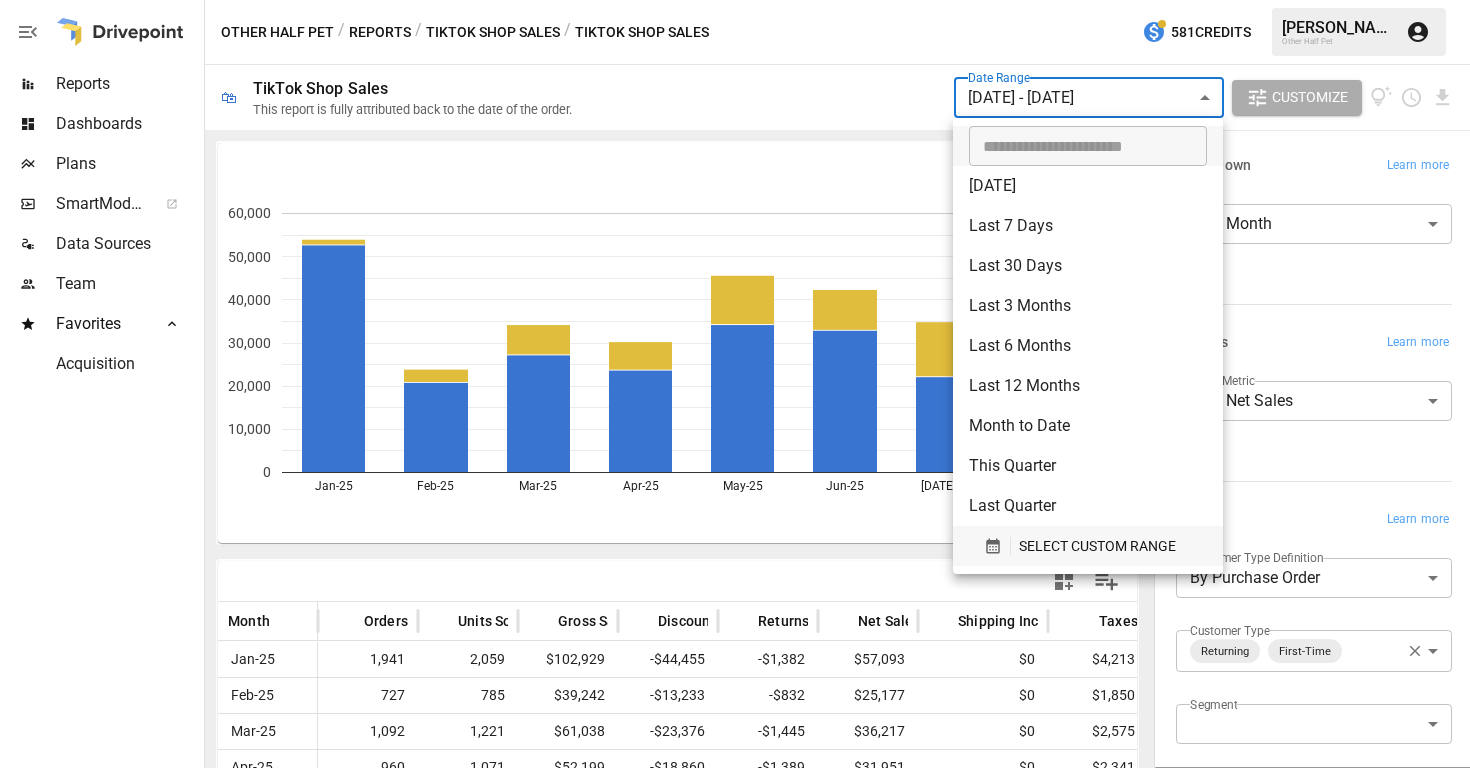 click on "SELECT CUSTOM RANGE" at bounding box center (1097, 546) 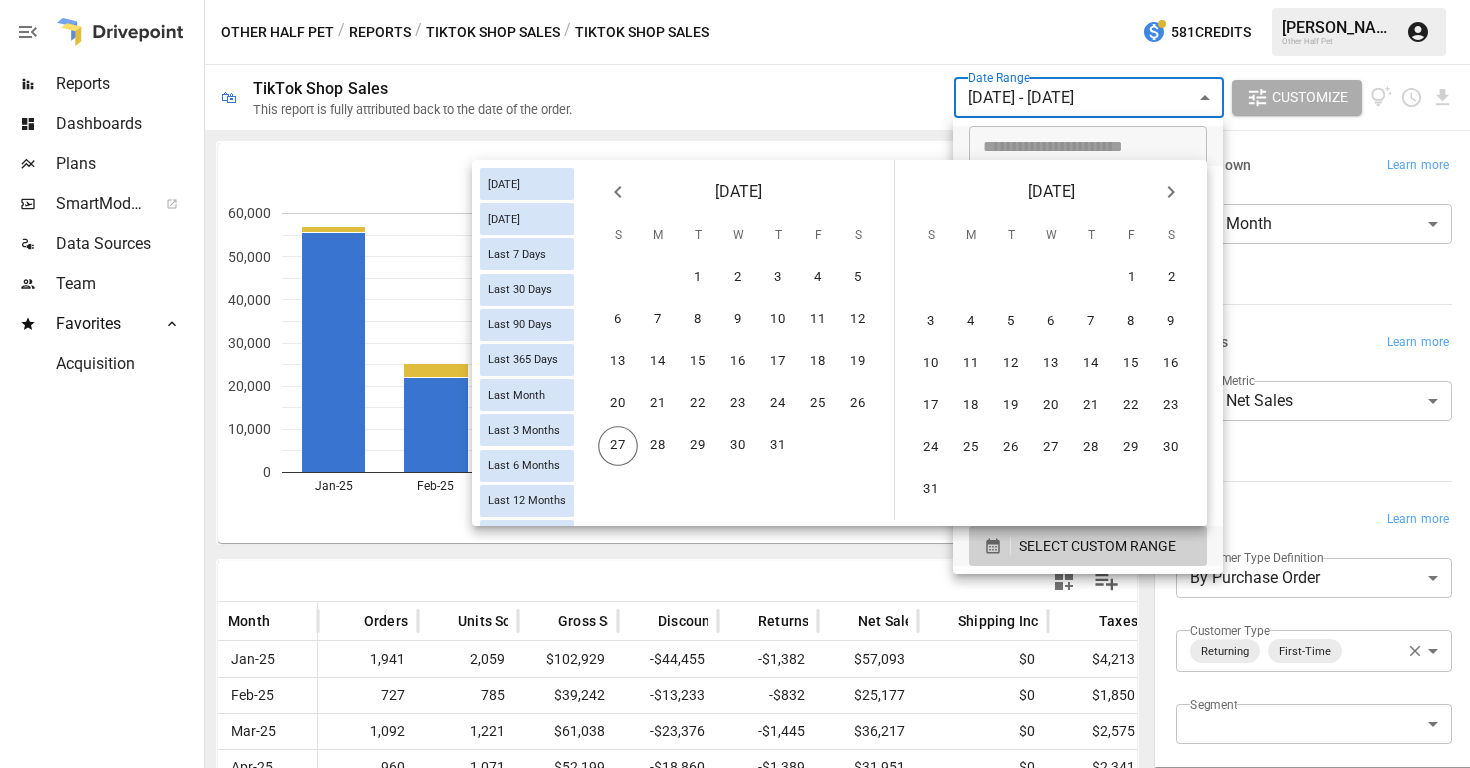 click 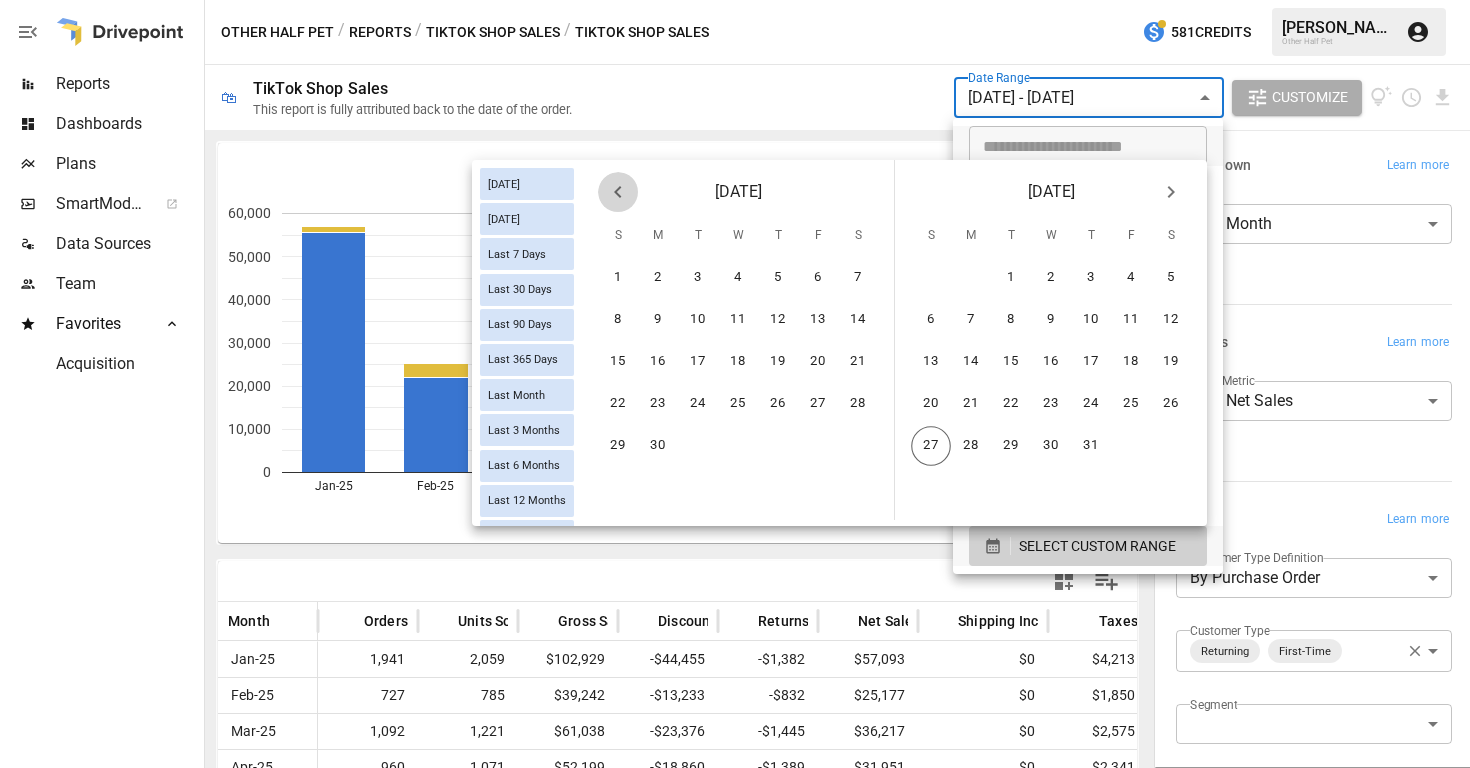 click 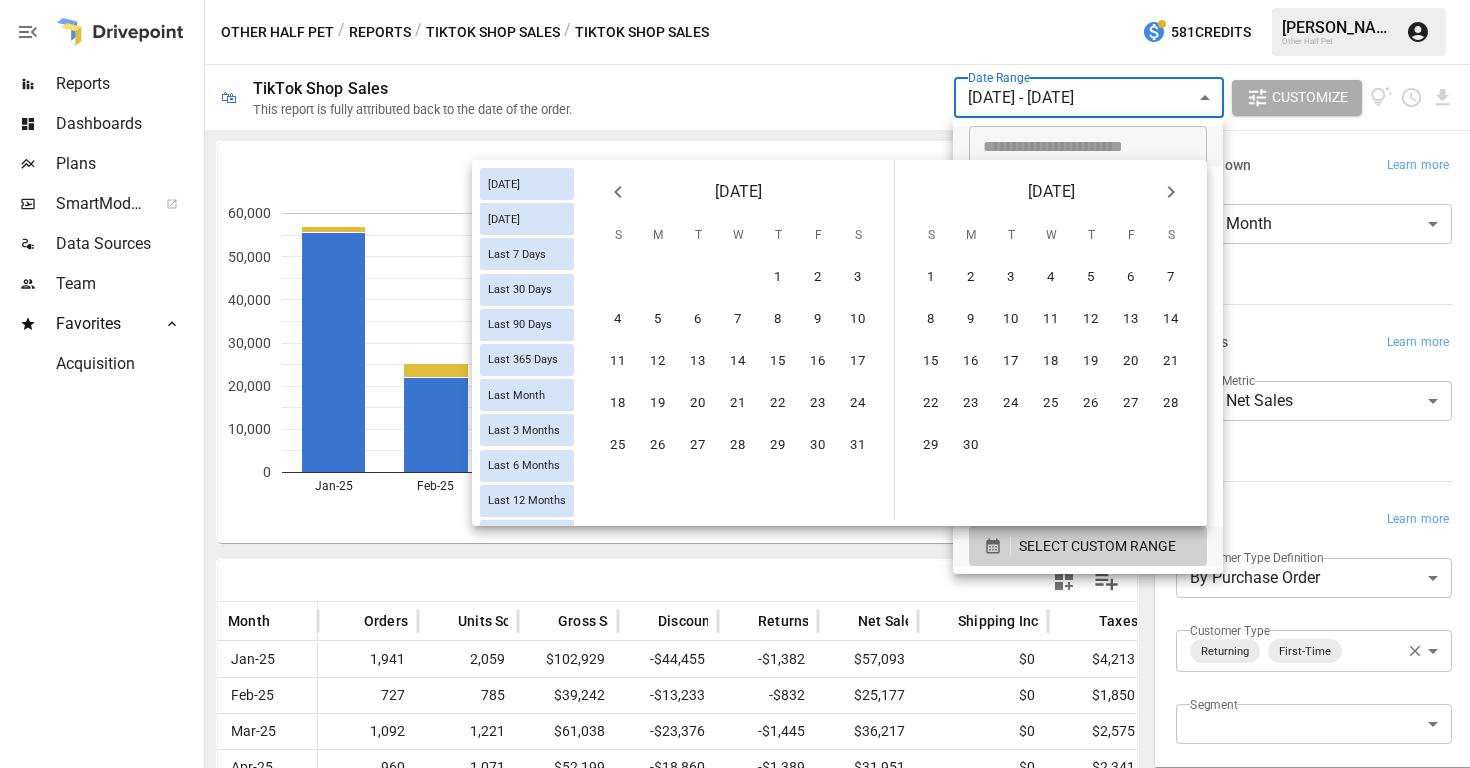 click 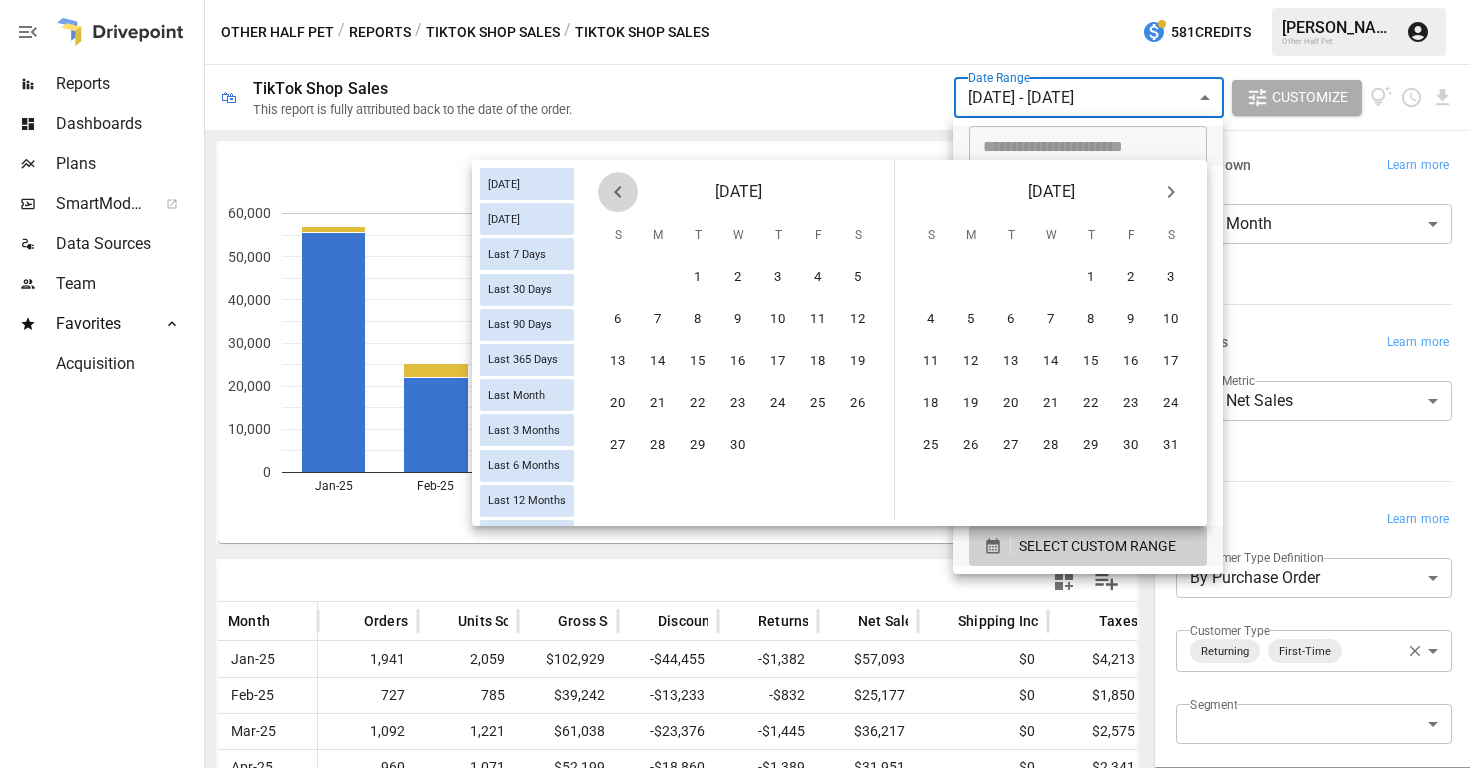 click 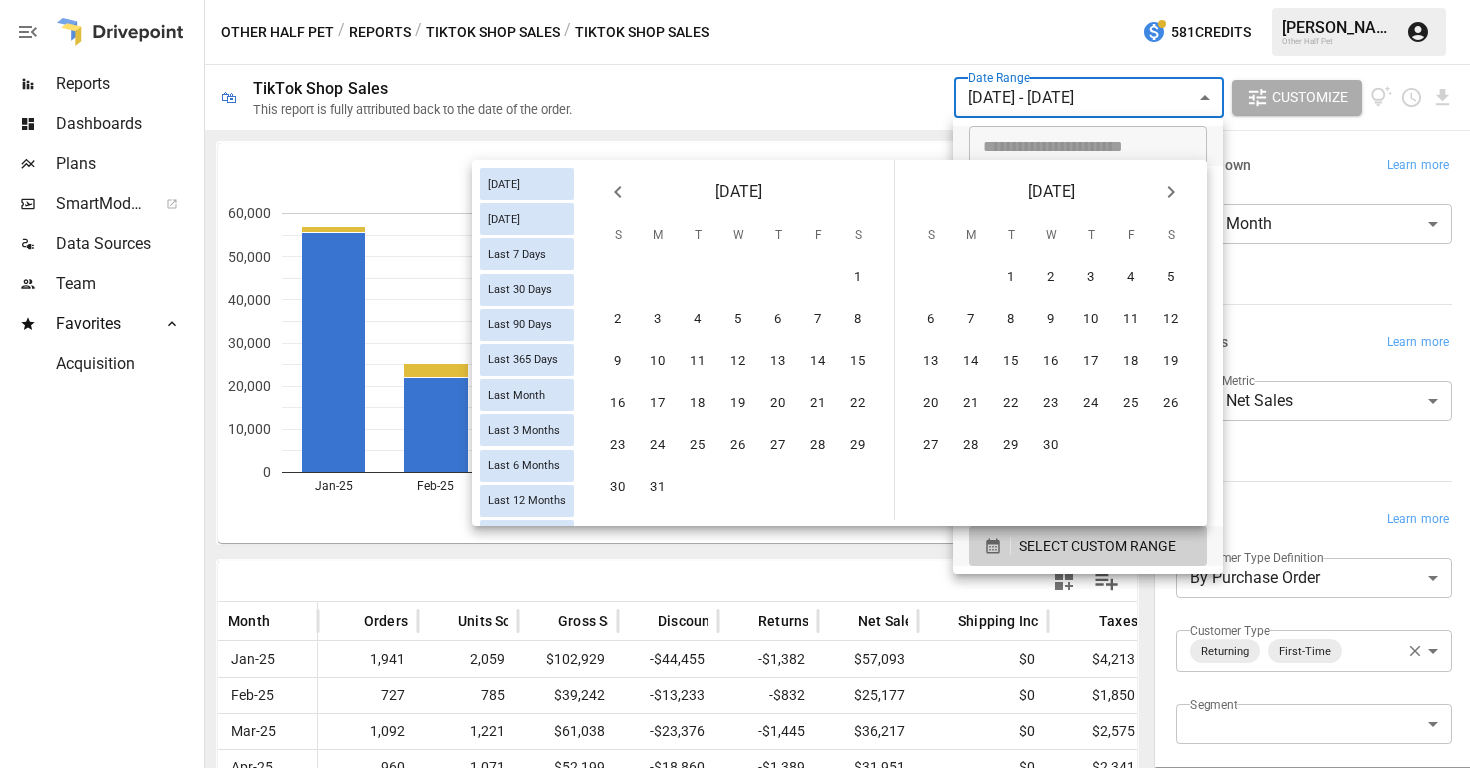 click 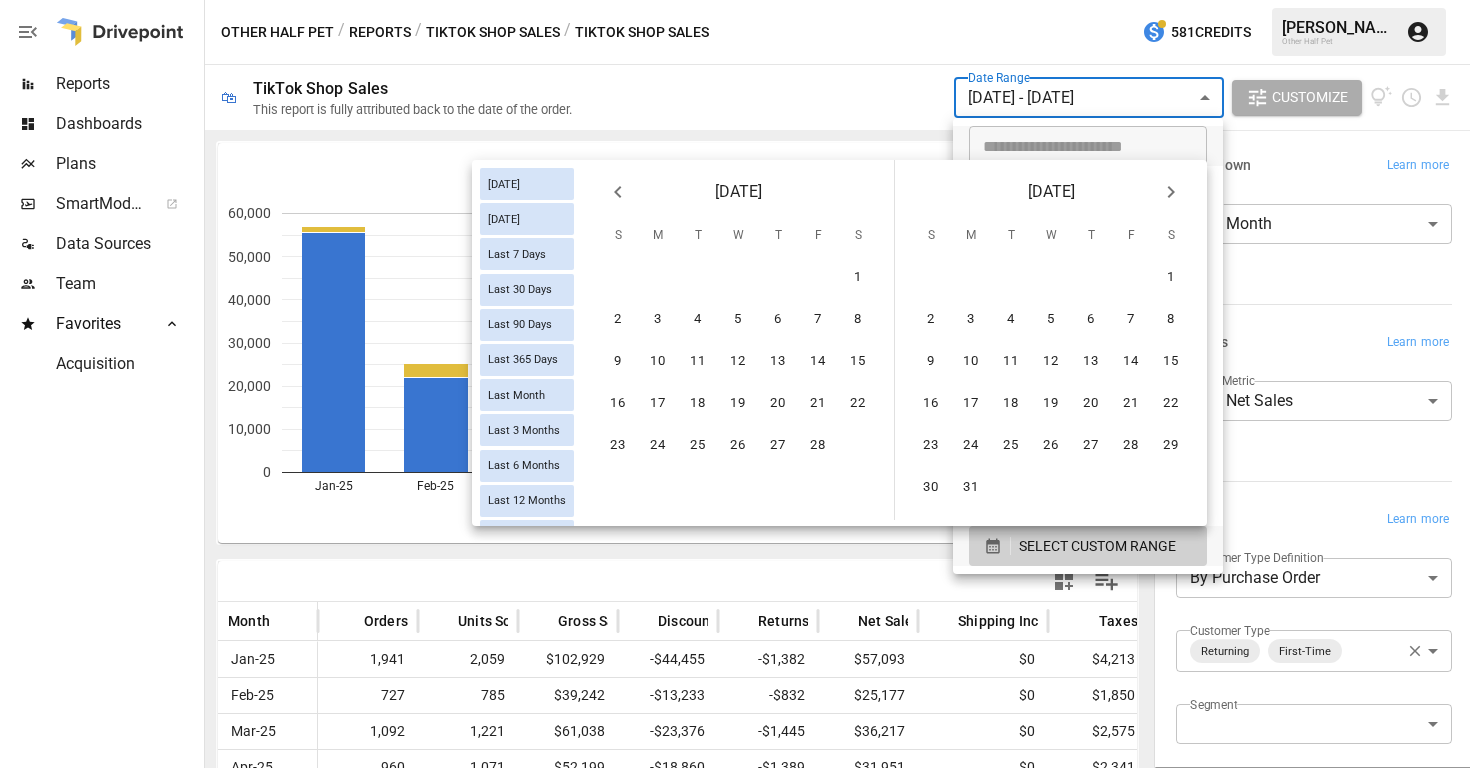 click 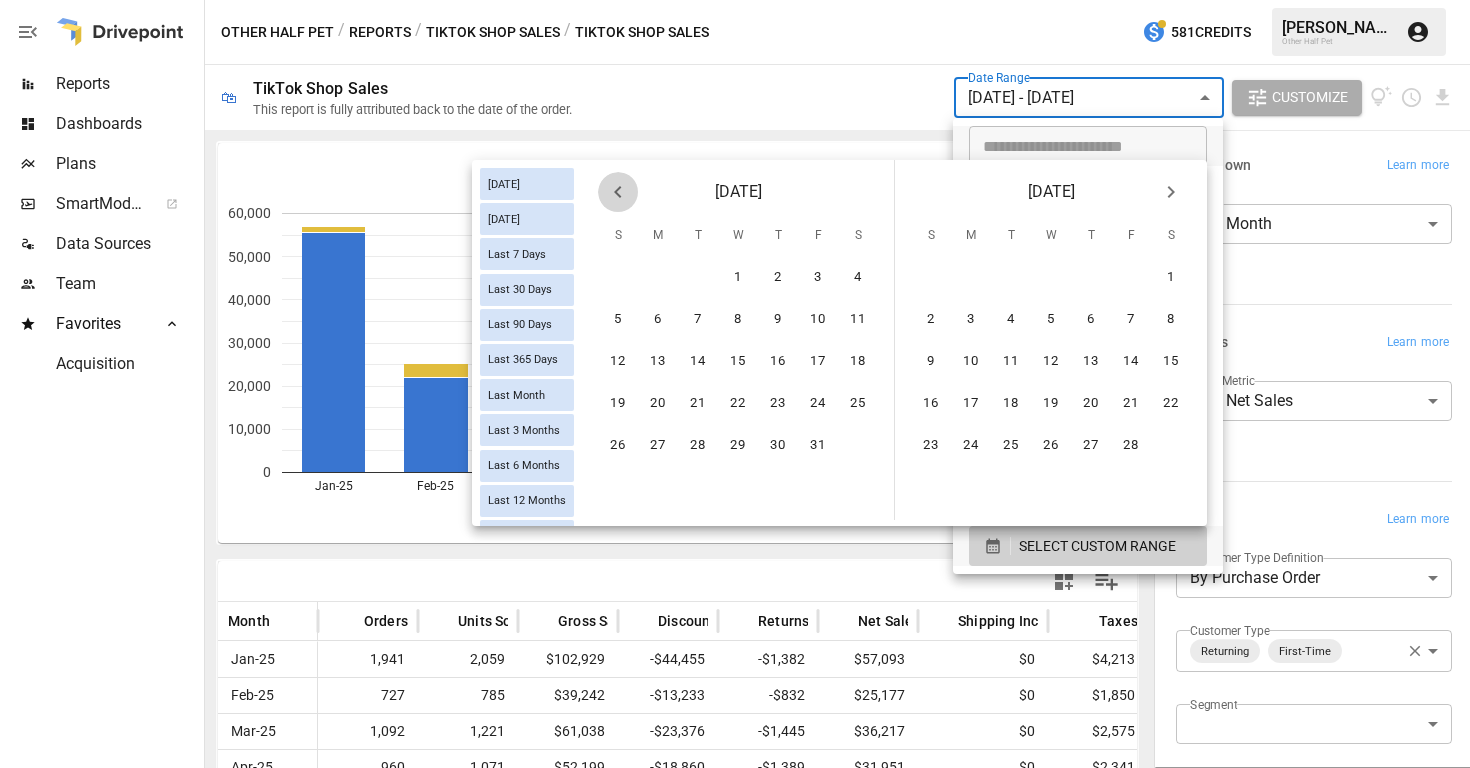 click 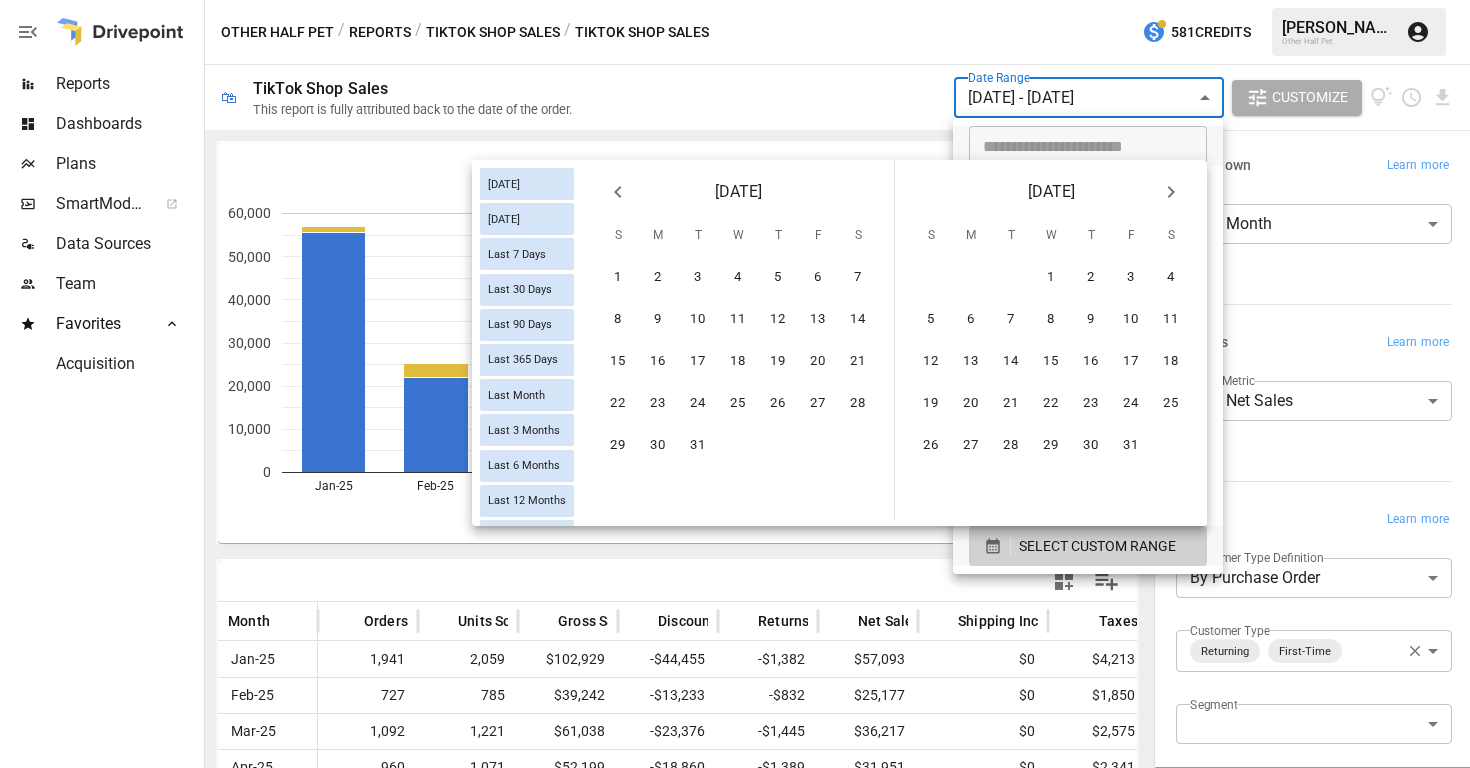 click 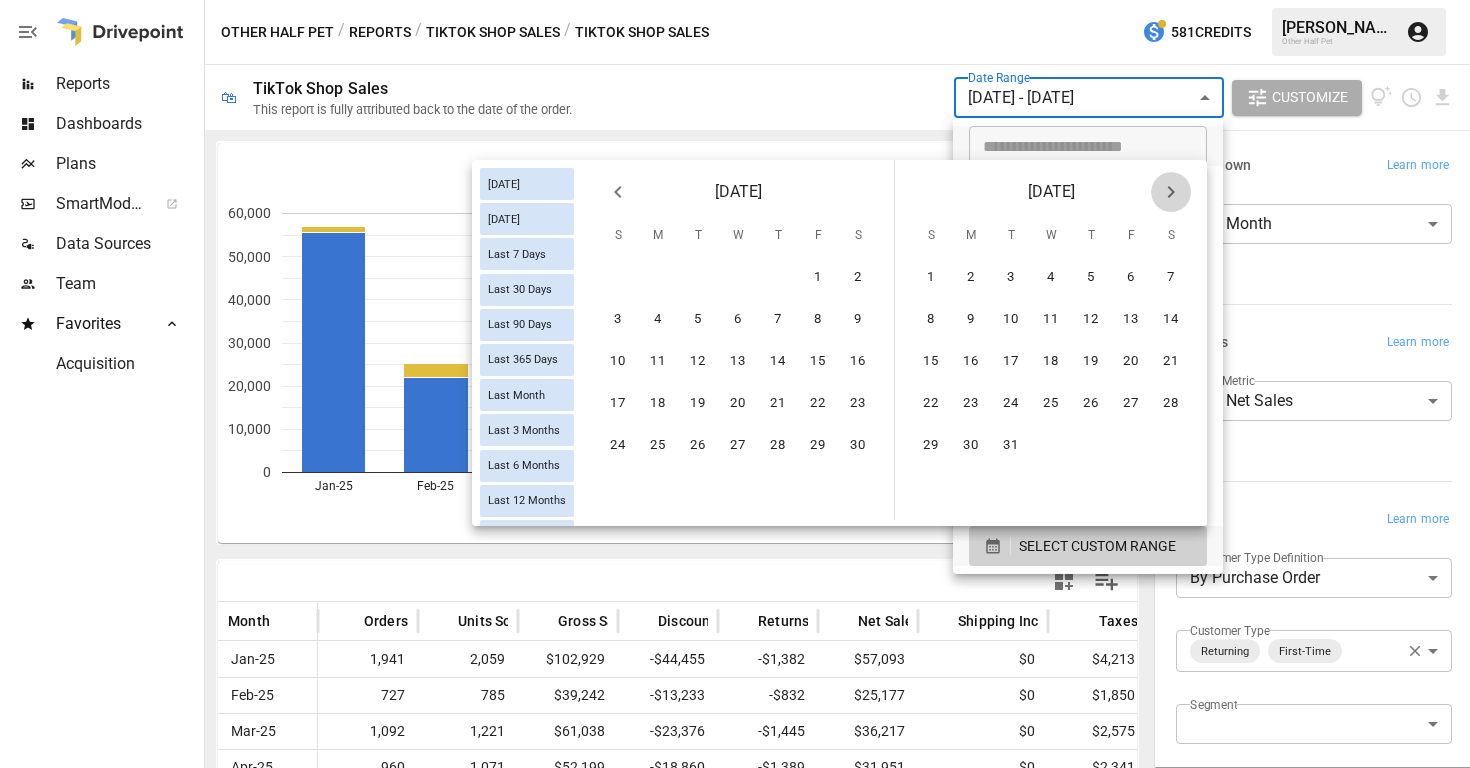 click at bounding box center [1171, 192] 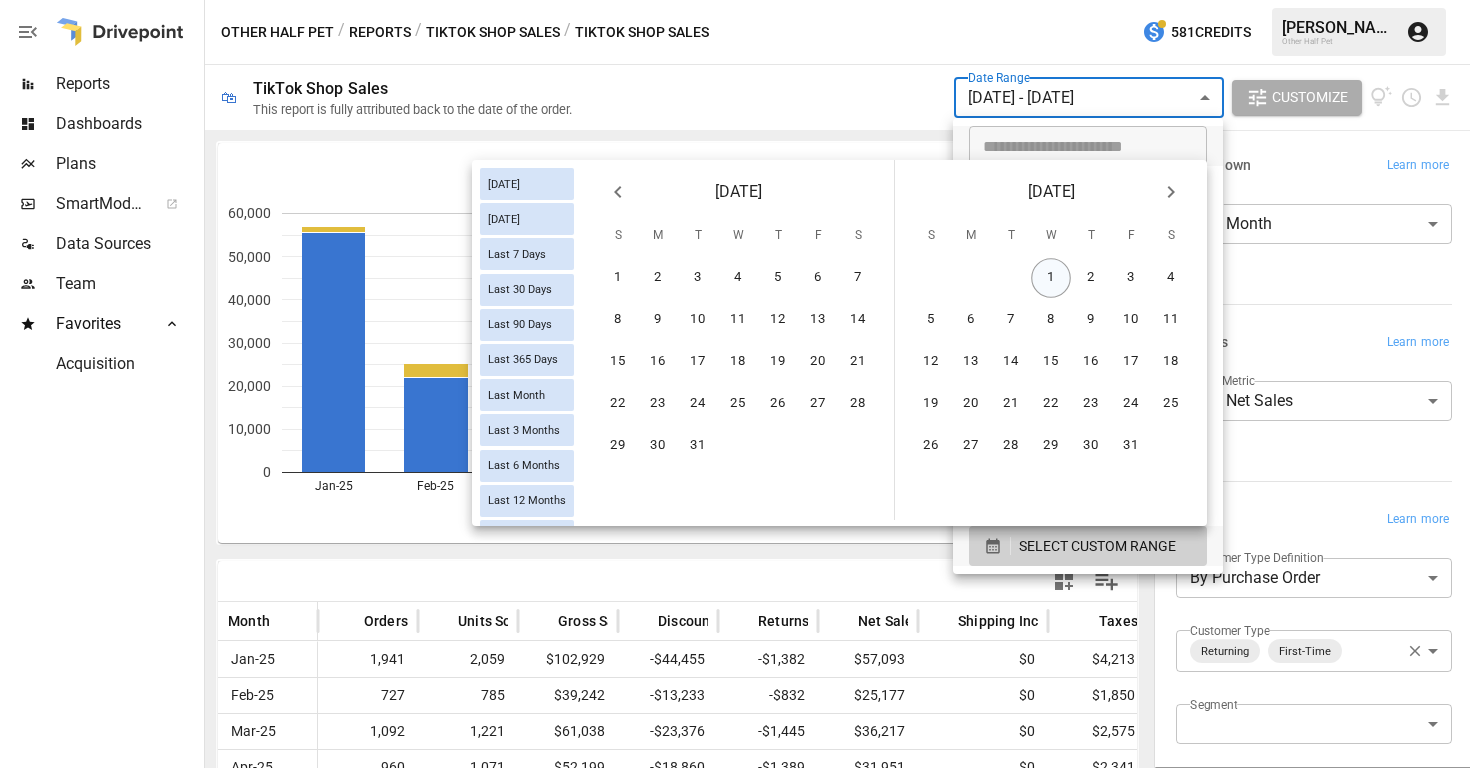 click on "1" at bounding box center [1051, 278] 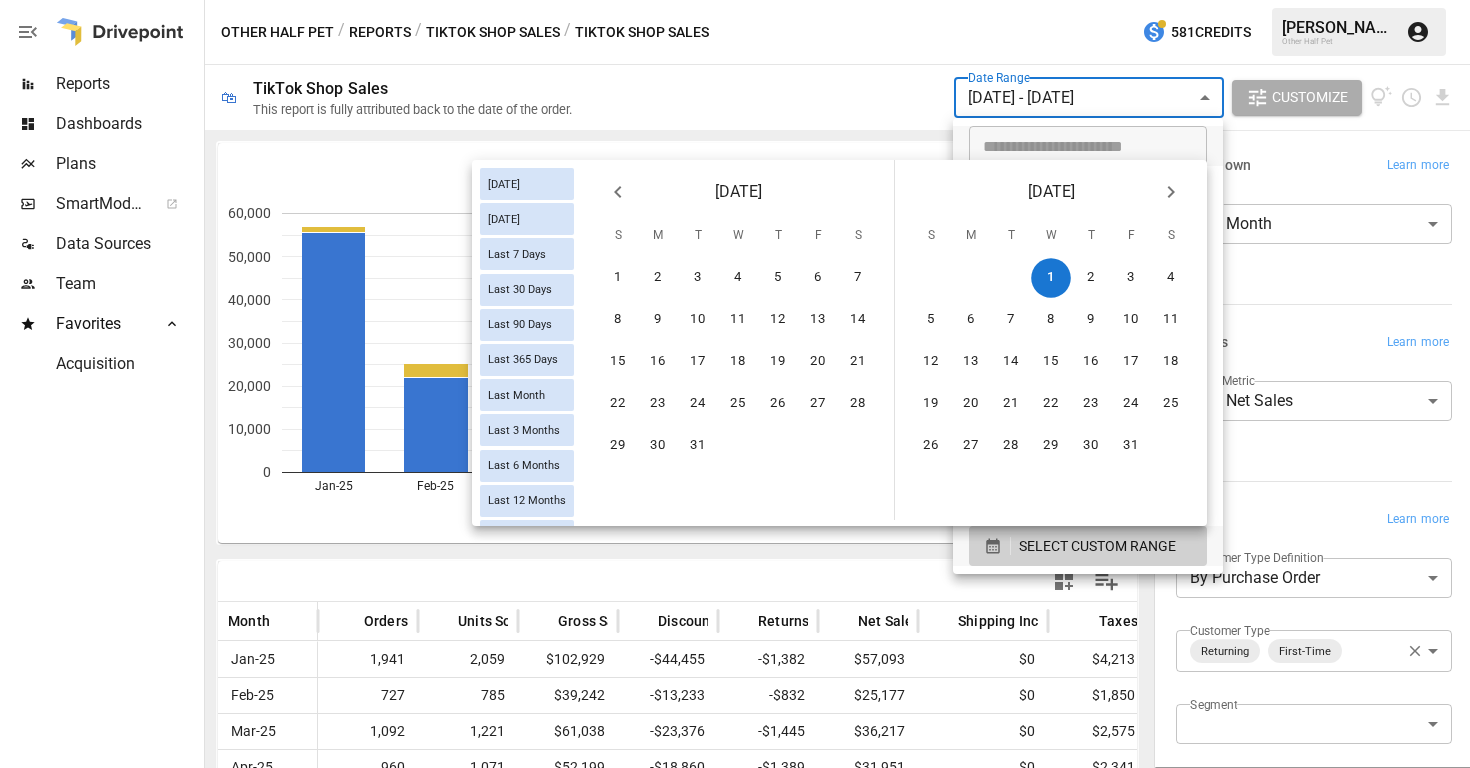 click 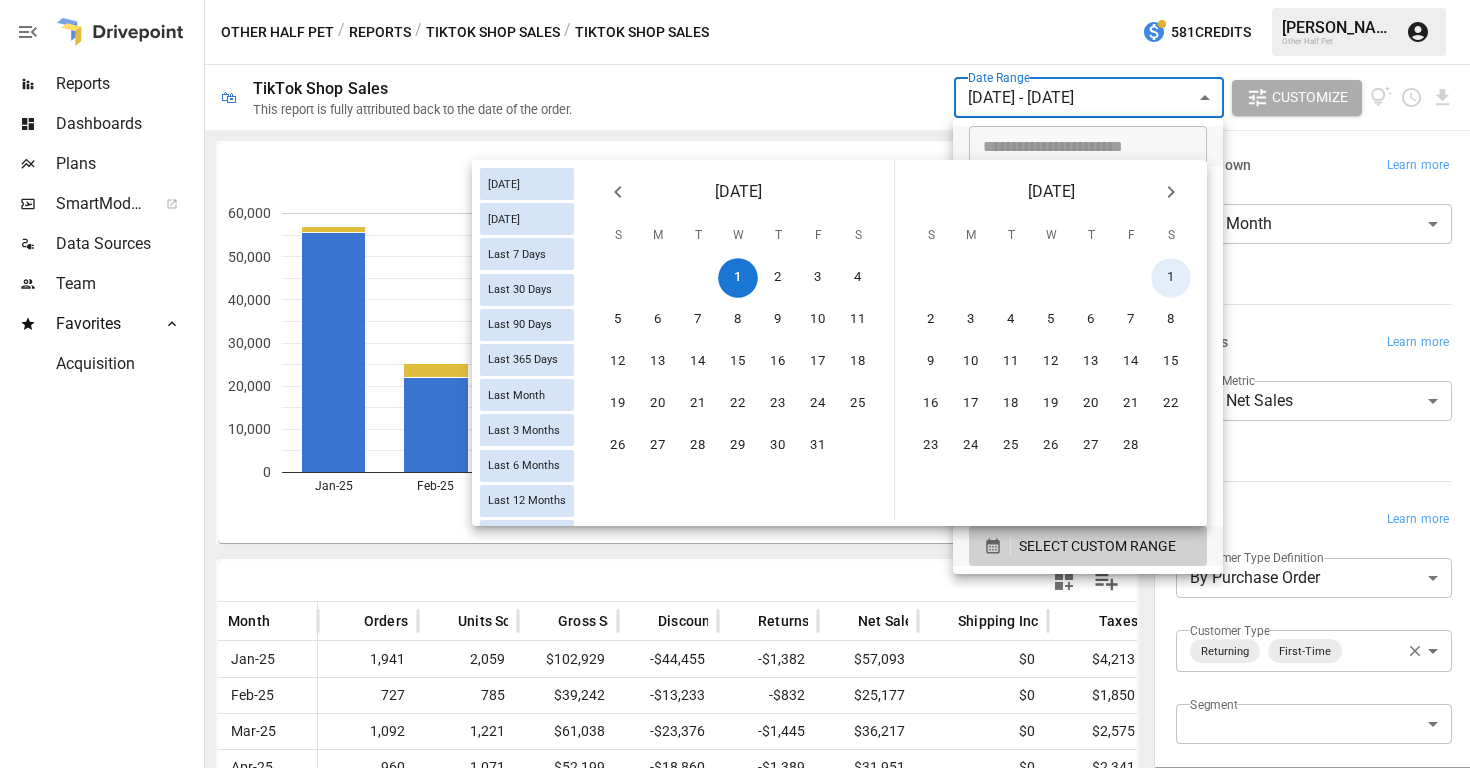 click 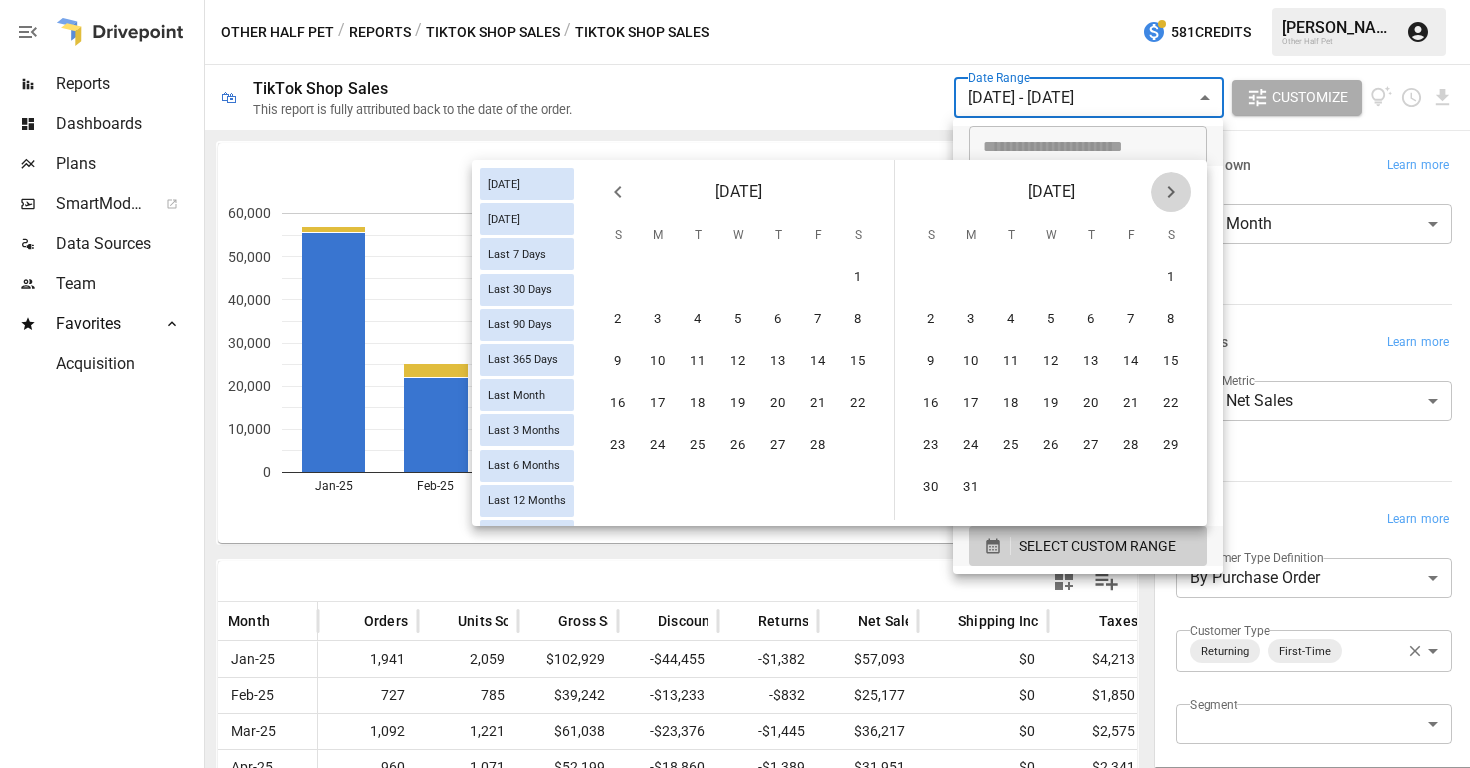click 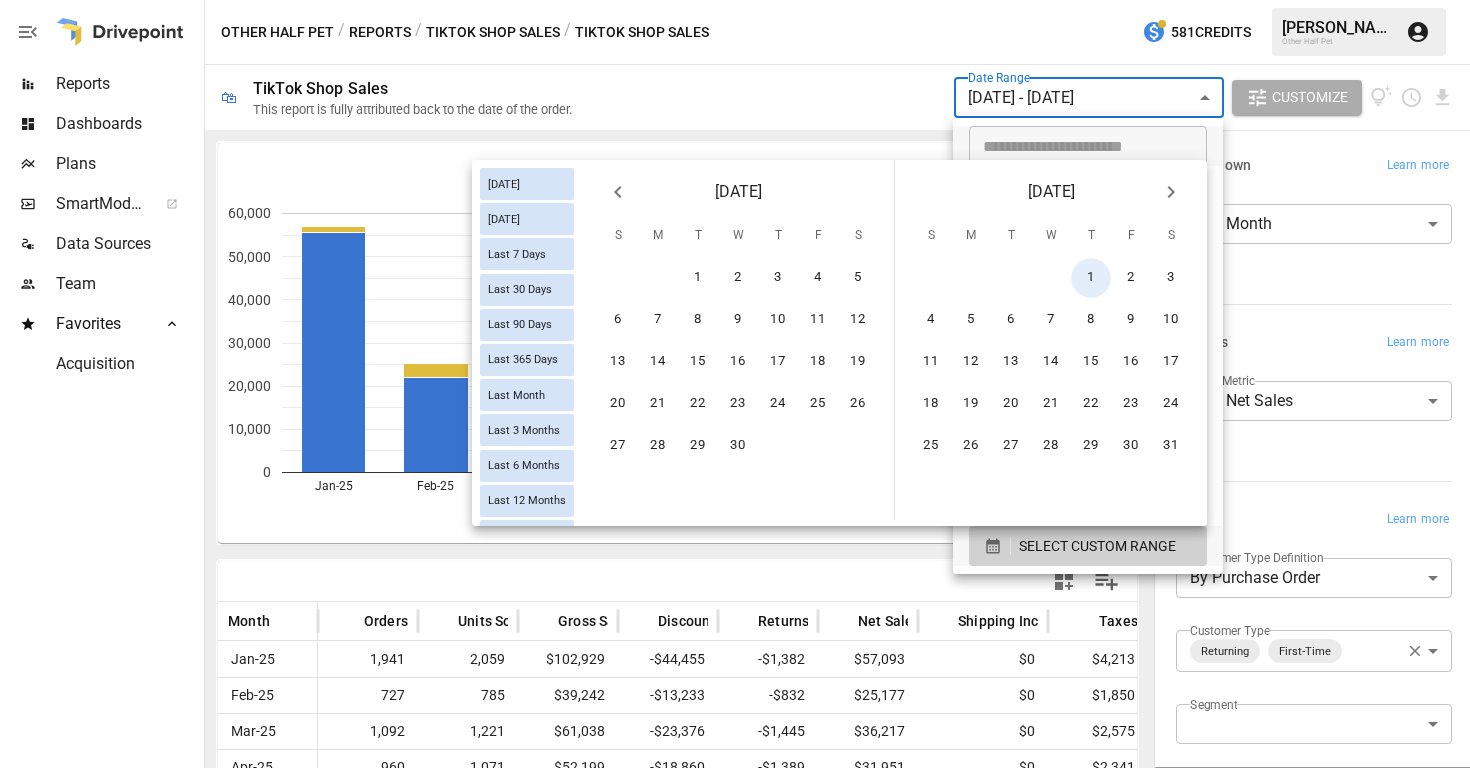 click 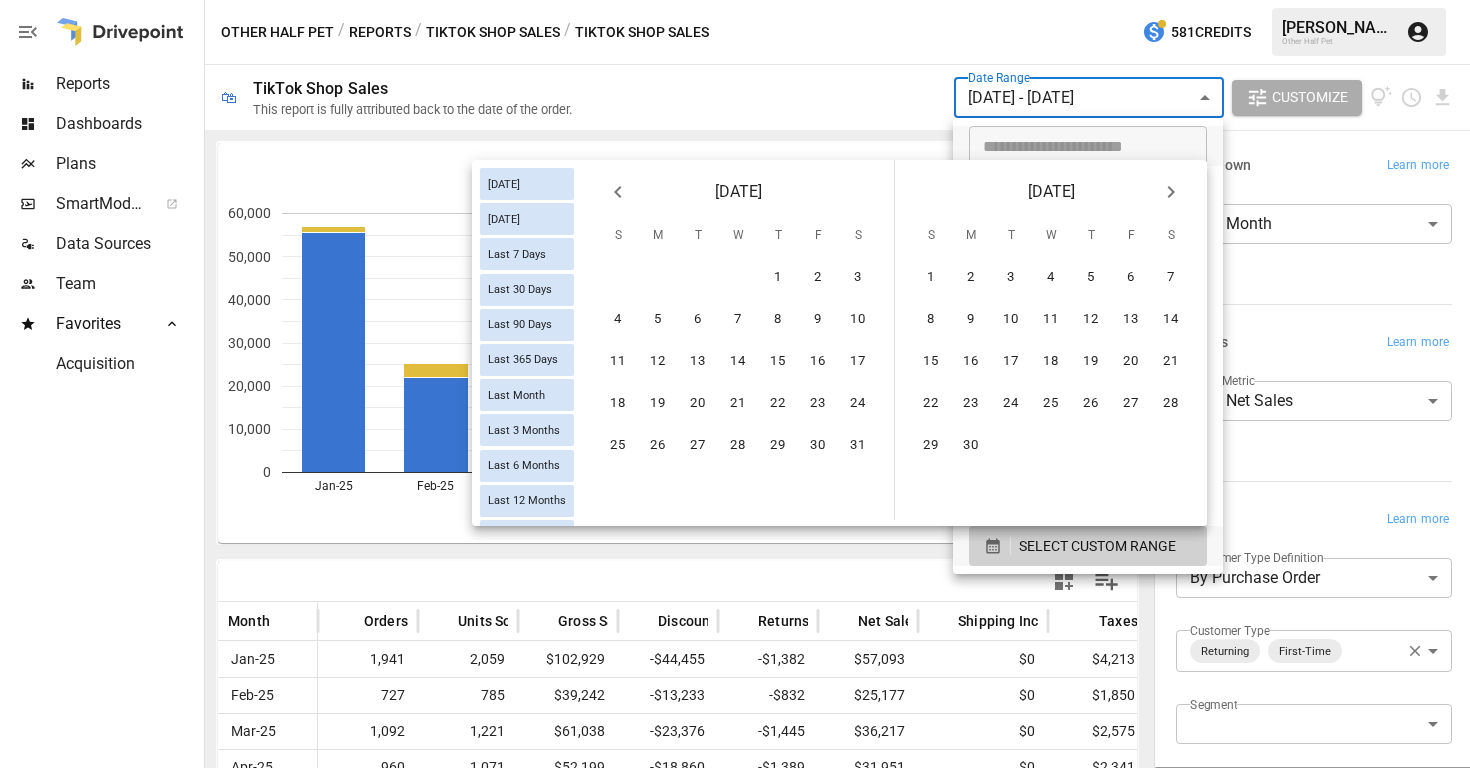click 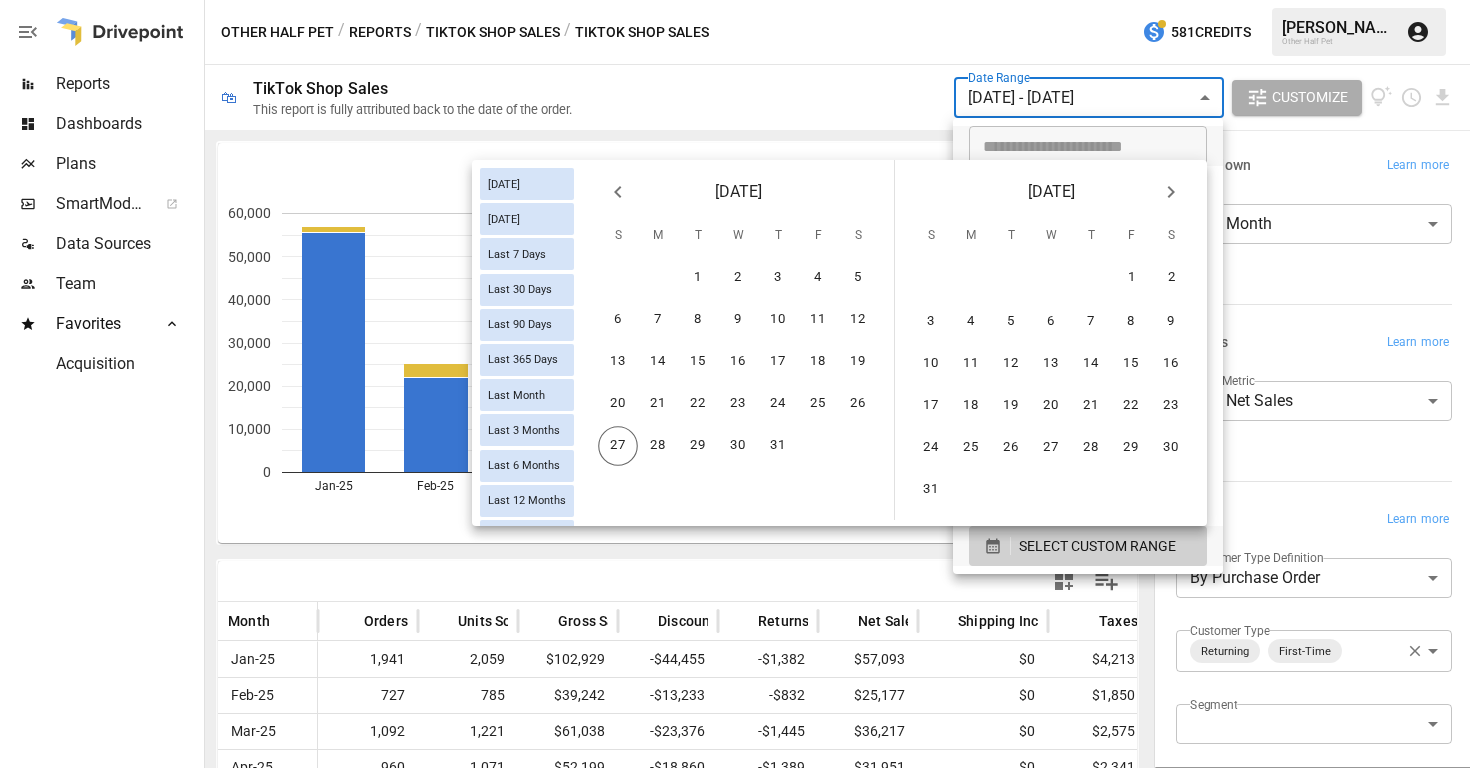 scroll, scrollTop: 0, scrollLeft: 0, axis: both 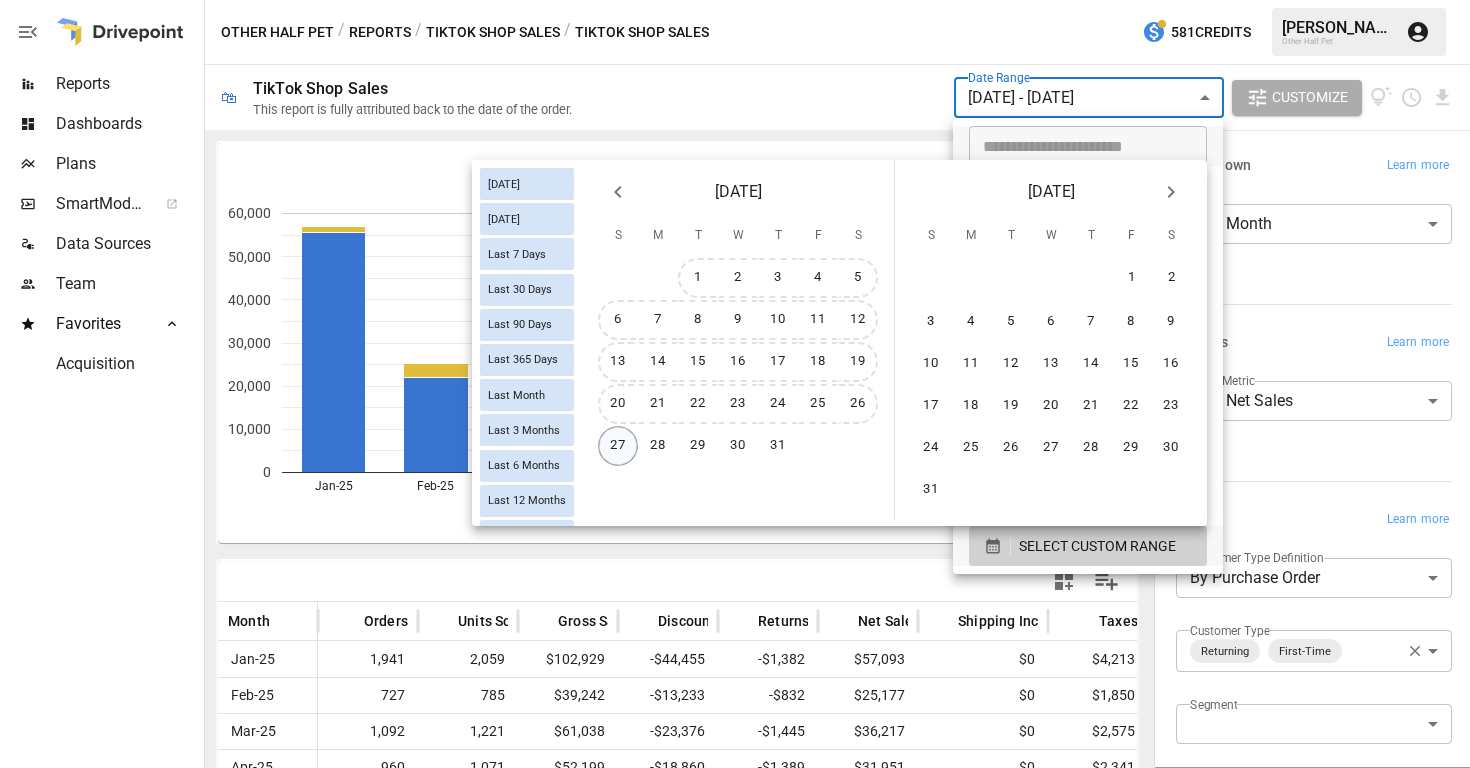 click on "27" at bounding box center [618, 446] 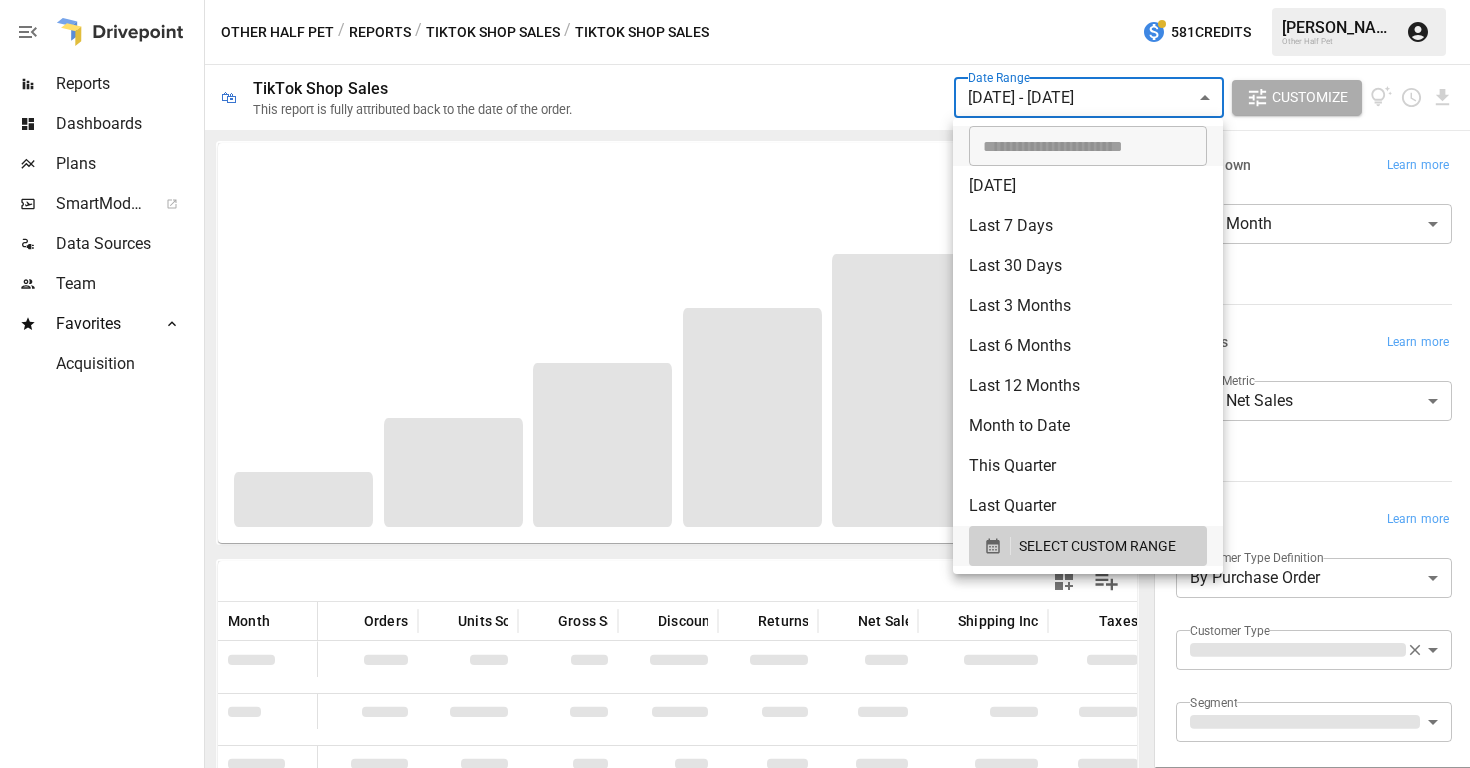 click at bounding box center (735, 384) 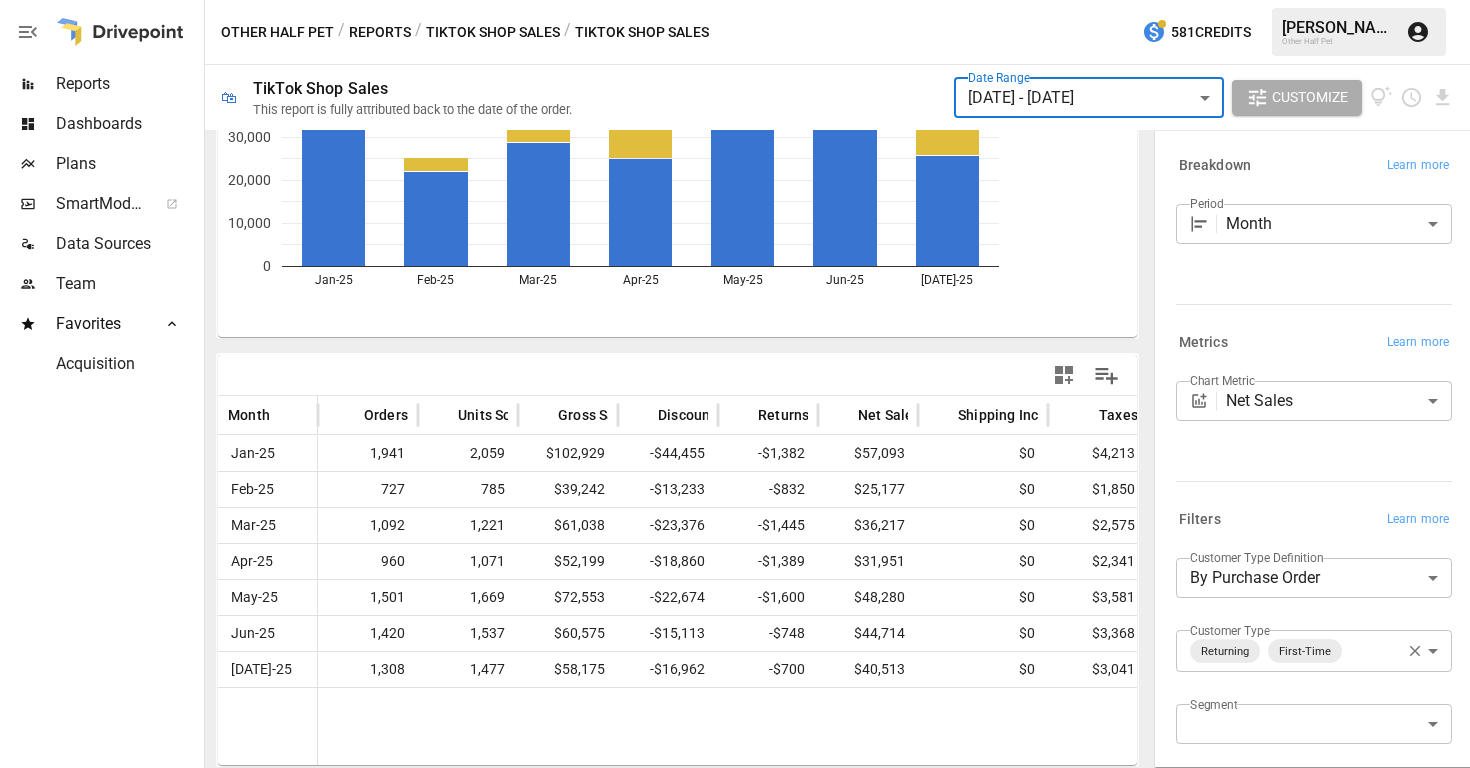 scroll, scrollTop: 206, scrollLeft: 0, axis: vertical 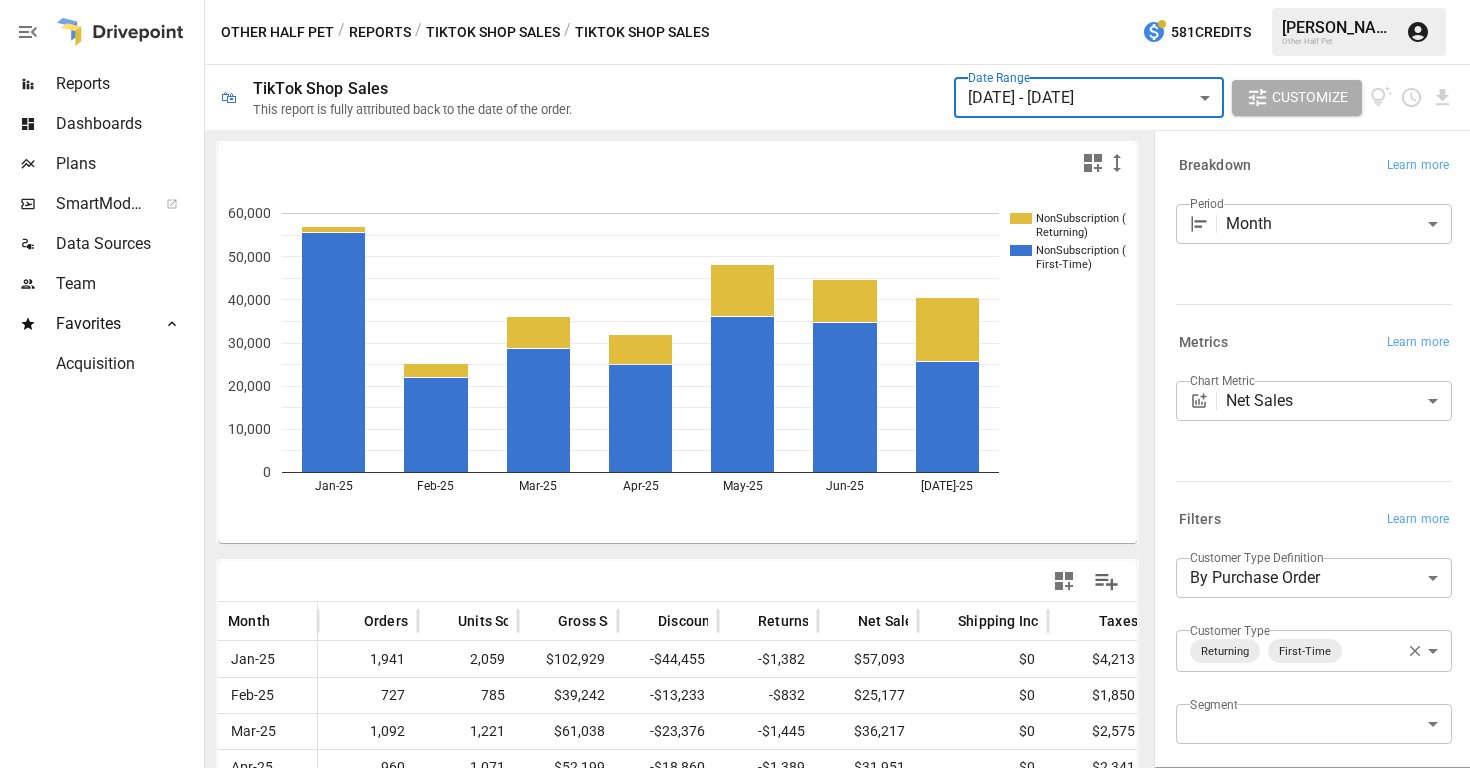 click on "Reports Dashboards Plans SmartModel ™ Data Sources Team Favorites Acquisition Other Half Pet / Reports / TikTok Shop Sales / TikTok Shop Sales 581  Credits [PERSON_NAME] Other Half Pet 🛍 TikTok Shop Sales This report is fully attributed back to the date of the order. Date Range [DATE] - [DATE] ****** ​ Customize NonSubscription ( Returning) NonSubscription ( First-Time) Jan-25 Feb-25 Mar-25 Apr-25 May-25 Jun-25 [DATE]-25 0 10,000 20,000 30,000 40,000 50,000 60,000 First-Time) Month Orders Units Sold Gross Sales Discounts Returns Net Sales Shipping Income Taxes Net Revenue Shipping Fees Jan-25 1,941 2,059 $102,929 -$44,455 -$1,382 $57,093 $0 $4,213 $61,306 $0 Feb-25 727 785 $39,242 -$13,233 -$832 $25,177 $0 $1,850 $27,027 $0 Mar-25 1,092 1,221 $61,038 -$23,376 -$1,445 $36,217 $0 $2,575 $38,791 $13 Apr-25 960 1,071 $52,199 -$18,860 -$1,389 $31,951 $0 $2,341 $34,292 $238 May-25 1,501 1,669 $72,553 -$22,674 -$1,600 $48,280 $0 $3,581 $51,860 $391 Jun-25 1,420 1,537 $60,575 -$15,113 -$748 $44,714 $0 $3,368 $48,082" at bounding box center [735, 0] 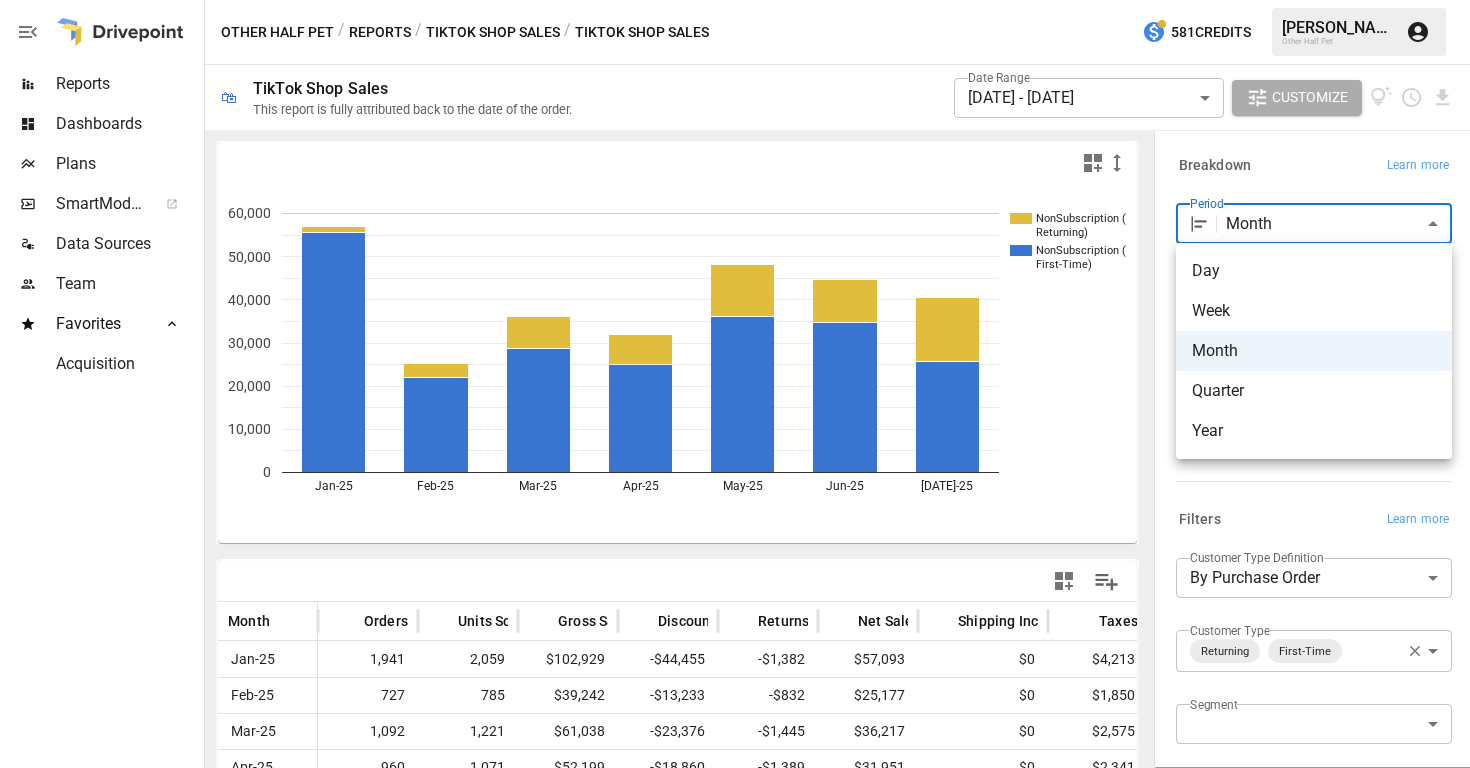 click on "Week" at bounding box center (1314, 311) 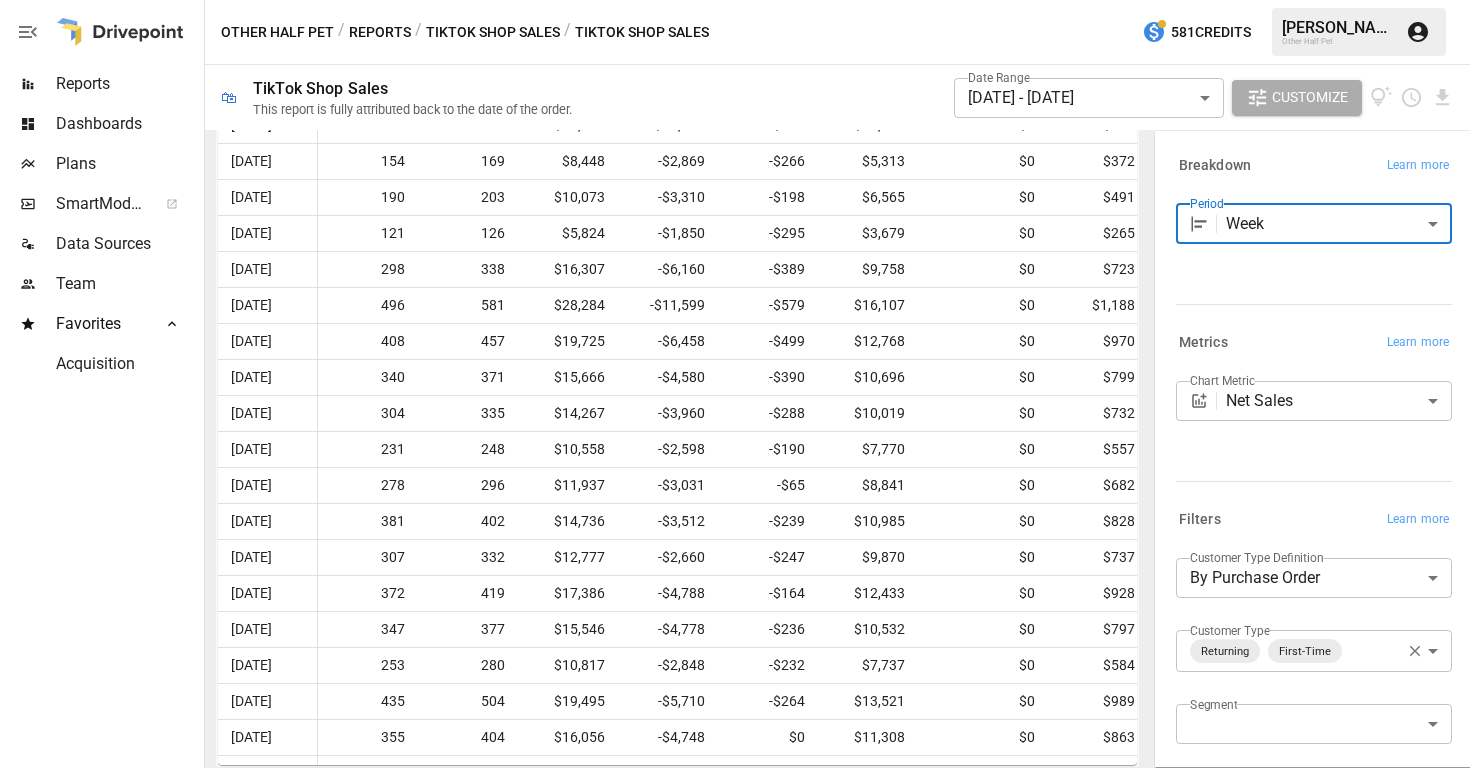 scroll, scrollTop: 966, scrollLeft: 0, axis: vertical 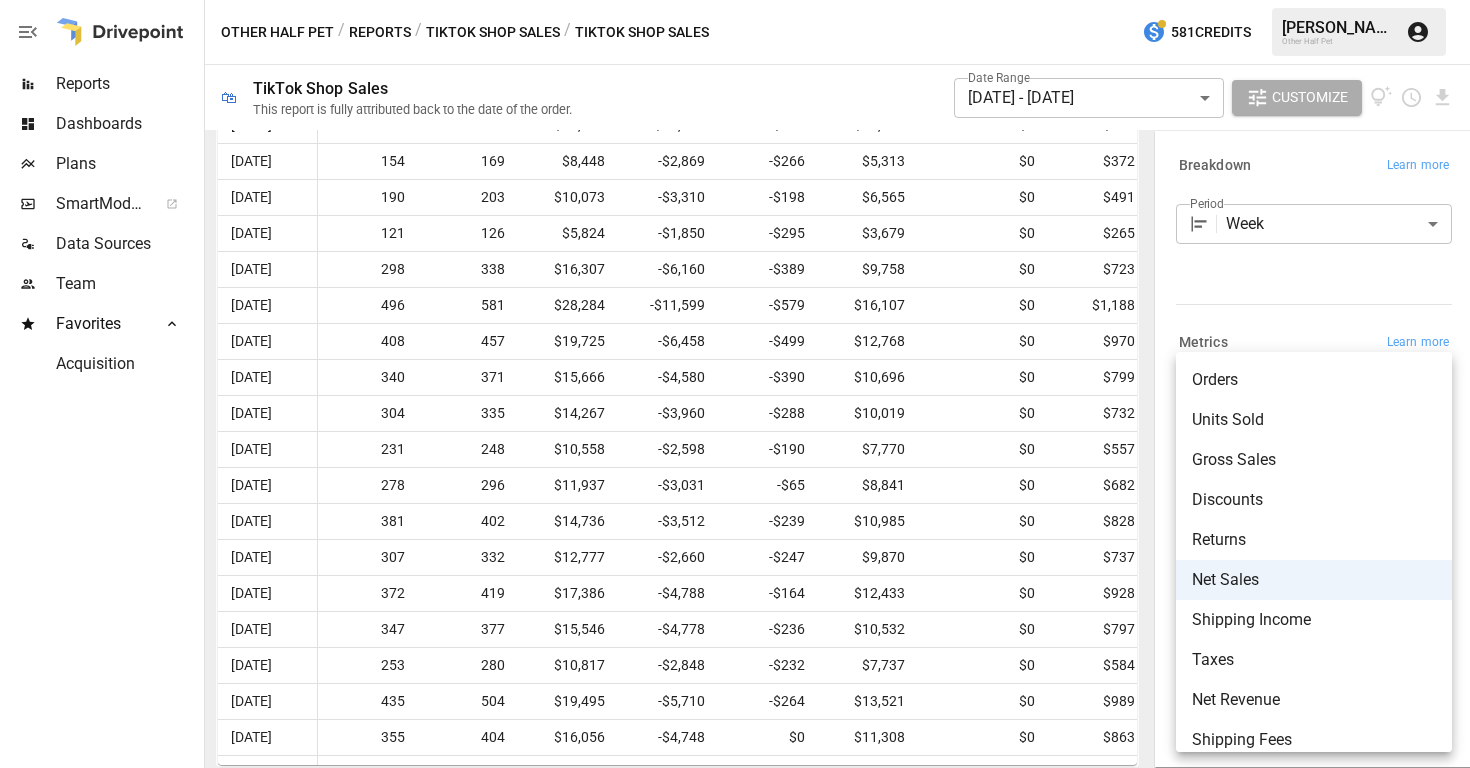 click on "Orders" at bounding box center [1314, 380] 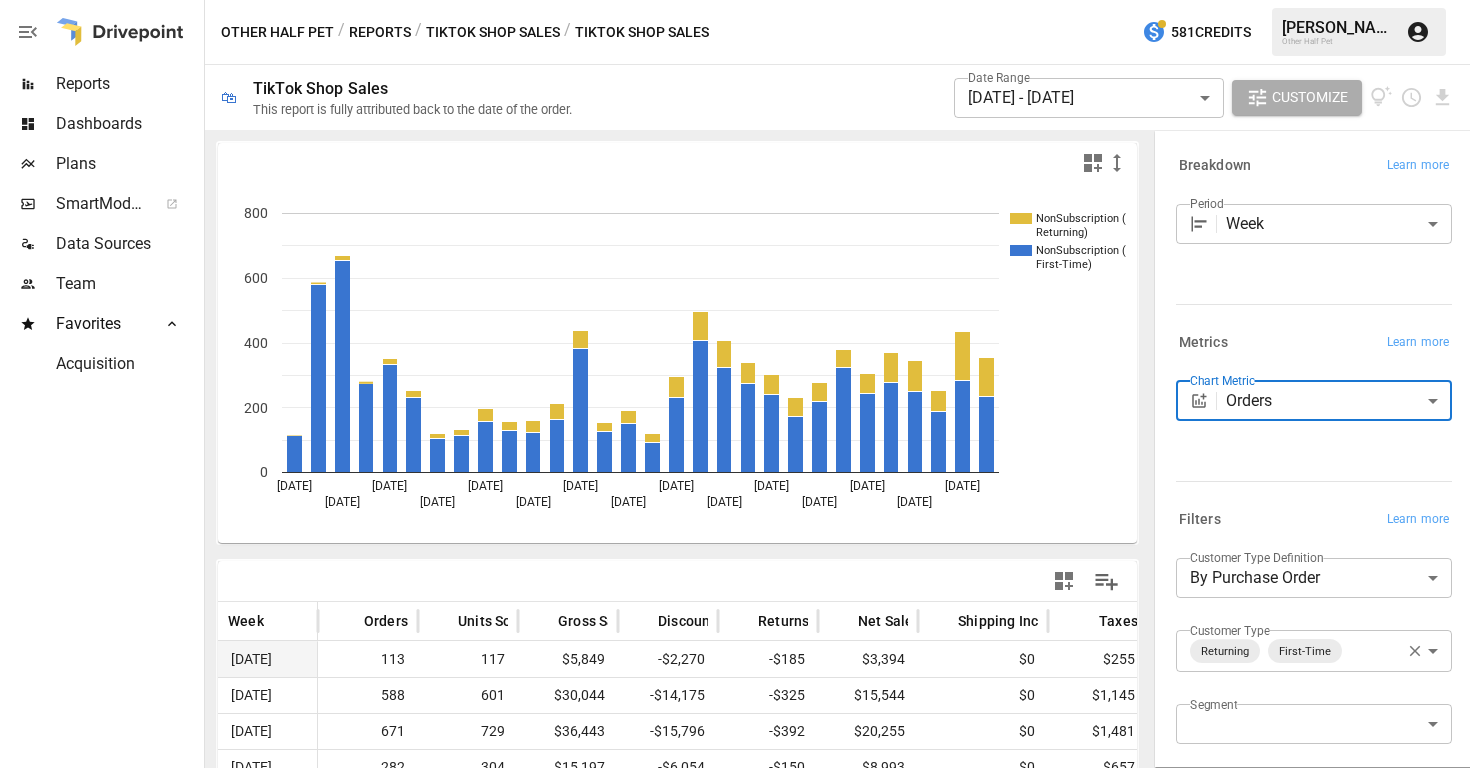 scroll, scrollTop: 0, scrollLeft: 0, axis: both 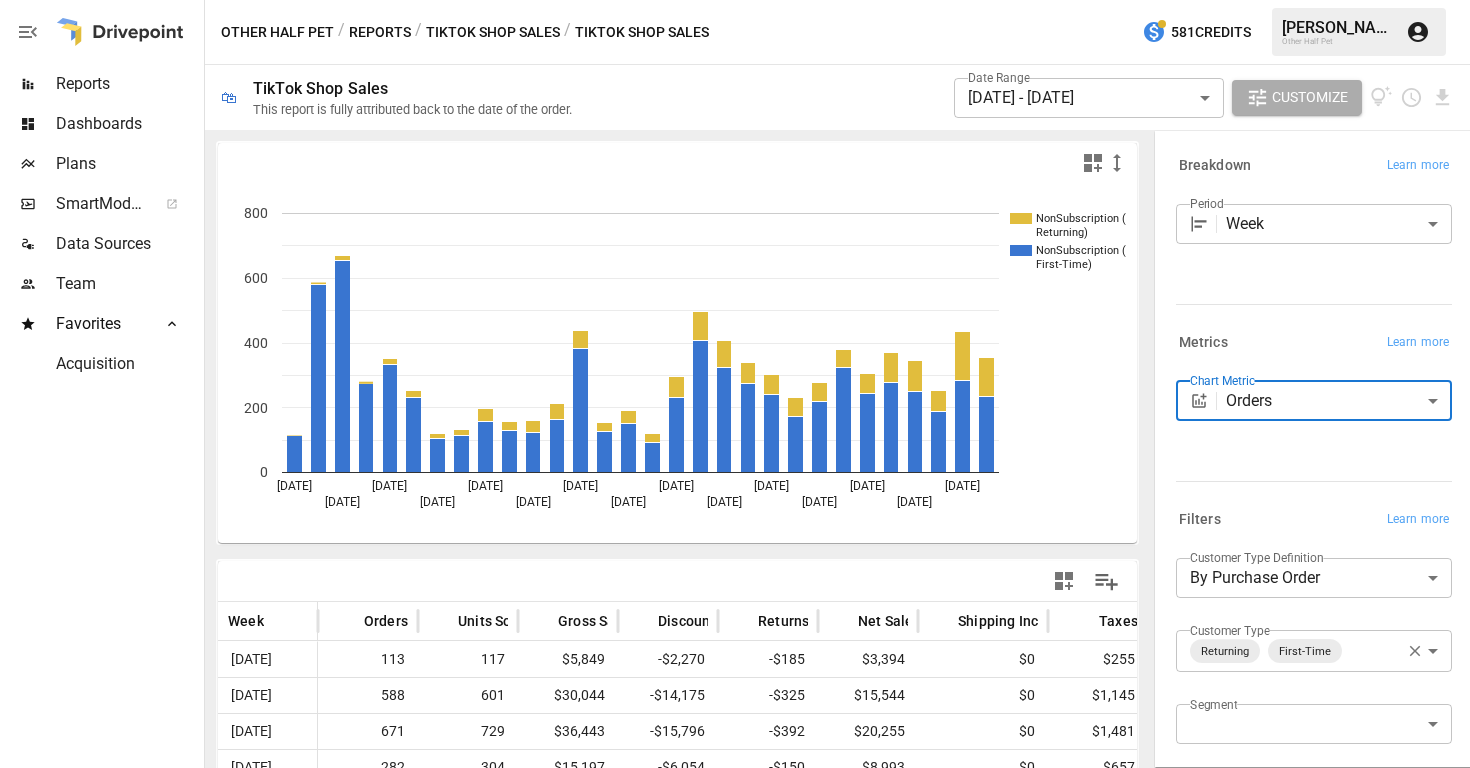 click on "Reports Dashboards Plans SmartModel ™ Data Sources Team Favorites Acquisition Other Half Pet / Reports / TikTok Shop Sales / TikTok Shop Sales 581  Credits [PERSON_NAME] Other Half Pet 🛍 TikTok Shop Sales This report is fully attributed back to the date of the order. Date Range [DATE] - [DATE] ****** ​ Customize NonSubscription ( Returning) NonSubscription ( First-Time) [DATE] [DATE] [DATE] [DATE] [DATE] [DATE] [DATE] [DATE] [DATE] [DATE] [DATE] [DATE] [DATE] [DATE] [DATE] 0 200 400 600 800 800 Week Orders Units Sold Gross Sales Discounts Returns Net Sales Shipping Income Taxes Net Revenue Shipping Fees [DATE] 113 117 $5,849 -$2,270 -$185 $3,394 $0 $255 $3,649 $0 [DATE] 588 601 $30,044 -$14,175 -$325 $15,544 $0 $1,145 $16,689 $0 [DATE] 671 729 $36,443 -$15,796 -$392 $20,255 $0 $1,481 $21,736 $0 [DATE] 282 304 $15,197 -$6,054 -$150 $8,993 $0 $657 $9,650 $0 [DATE] 352 381 $19,046 -$7,620" at bounding box center [735, 0] 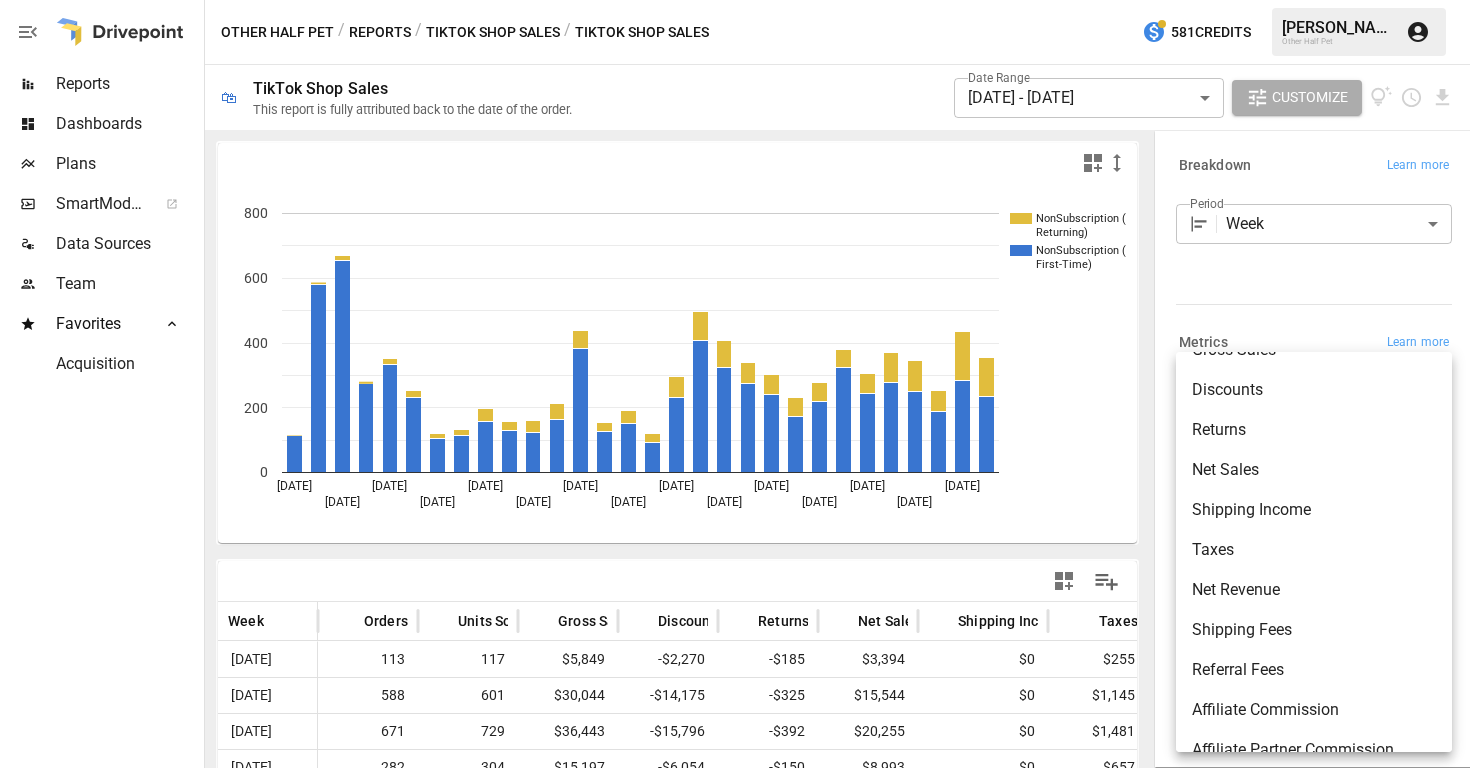 scroll, scrollTop: 197, scrollLeft: 0, axis: vertical 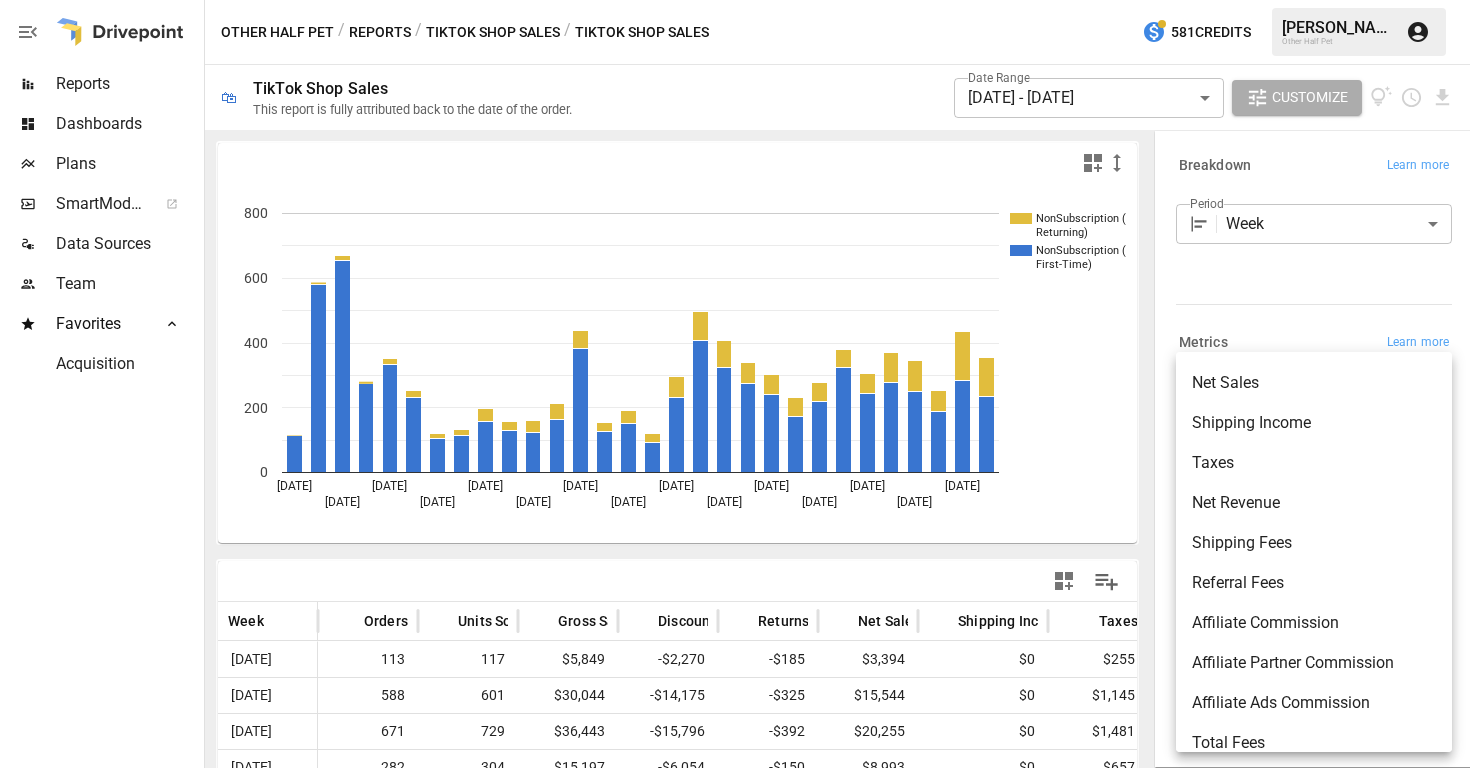 click on "Net Revenue" at bounding box center (1314, 503) 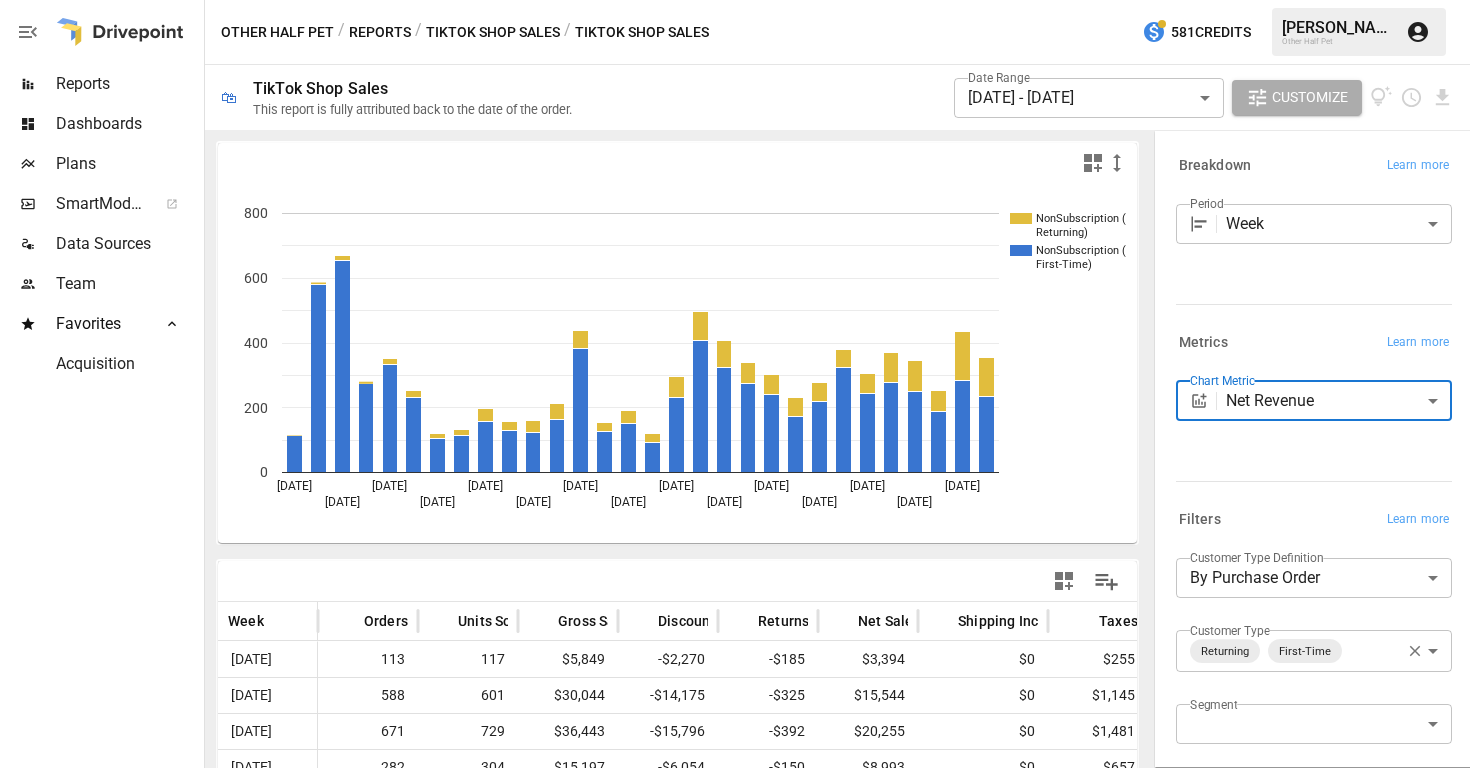 type on "**********" 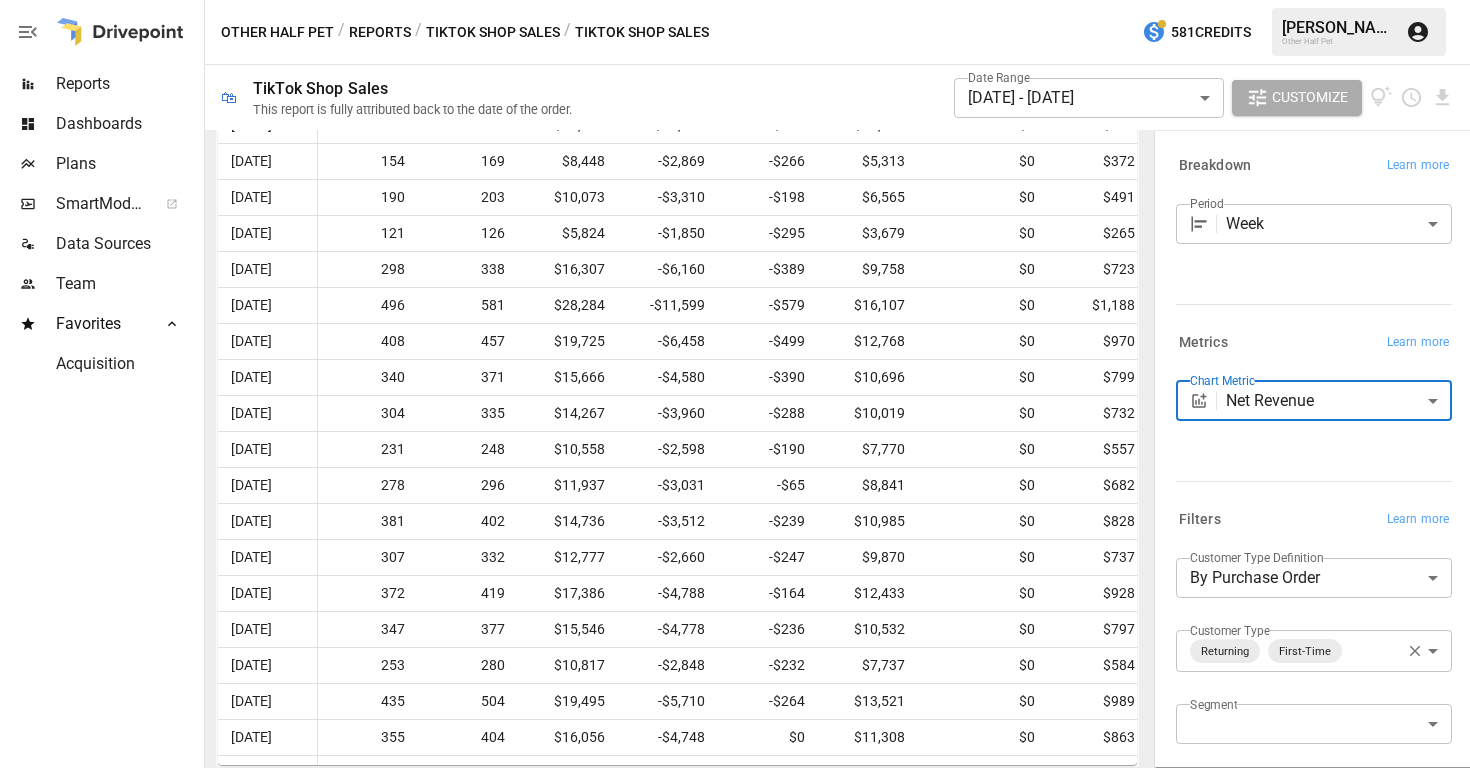scroll, scrollTop: 966, scrollLeft: 0, axis: vertical 